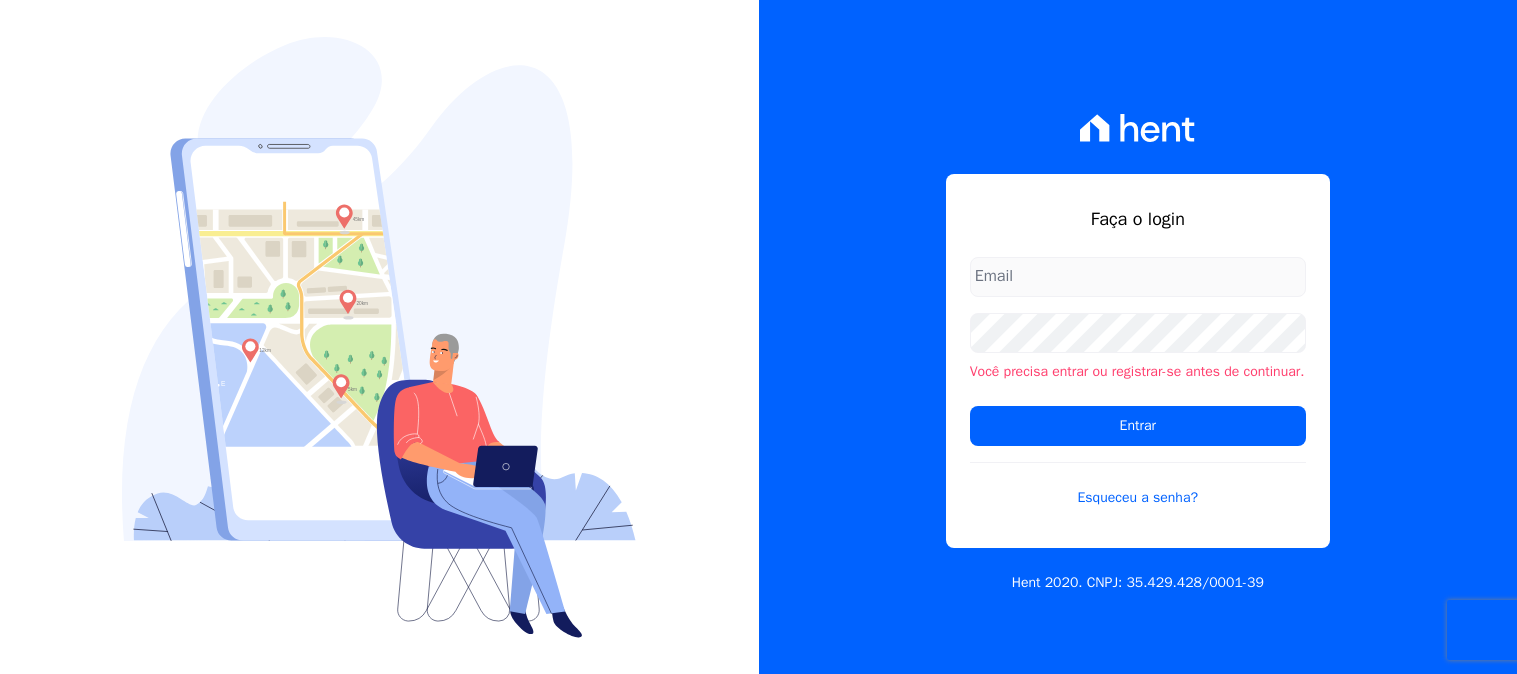 scroll, scrollTop: 0, scrollLeft: 0, axis: both 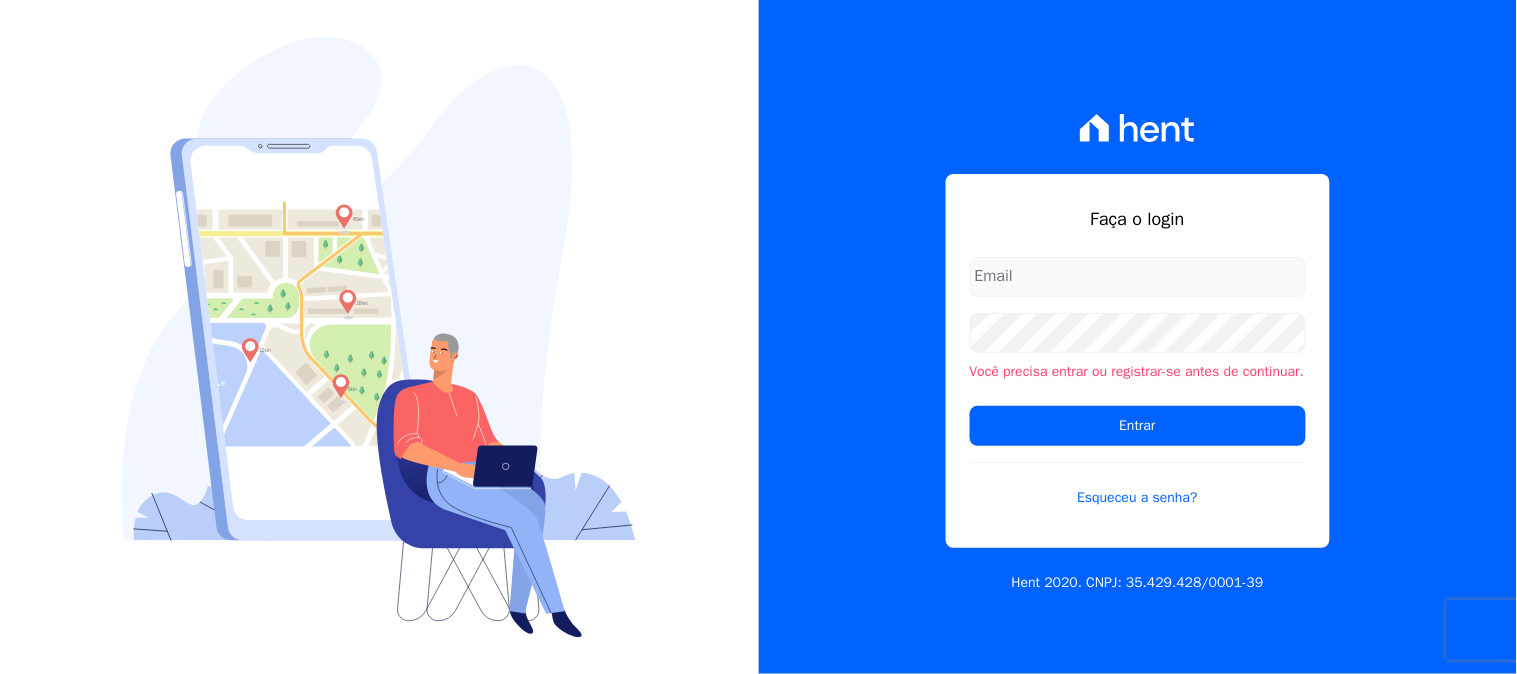 click at bounding box center (1138, 277) 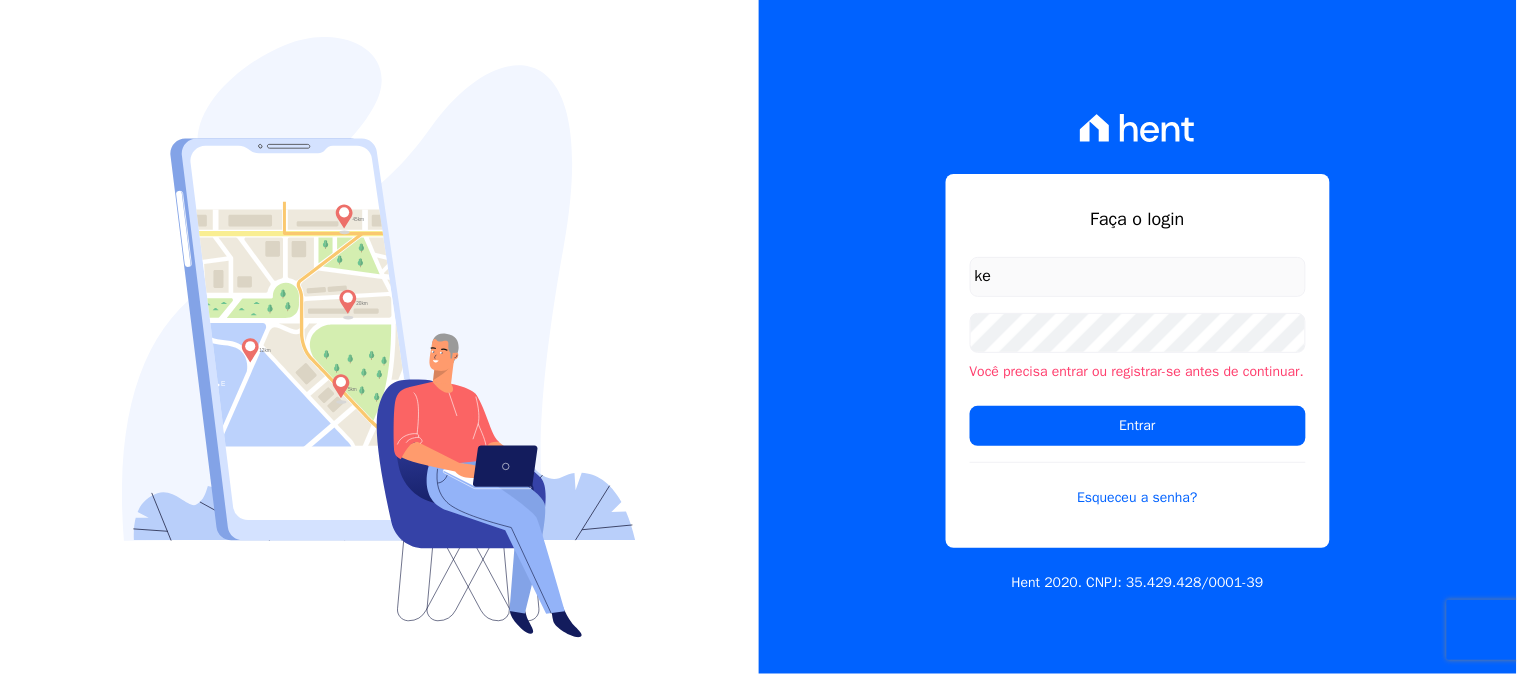 type on "[EMAIL]" 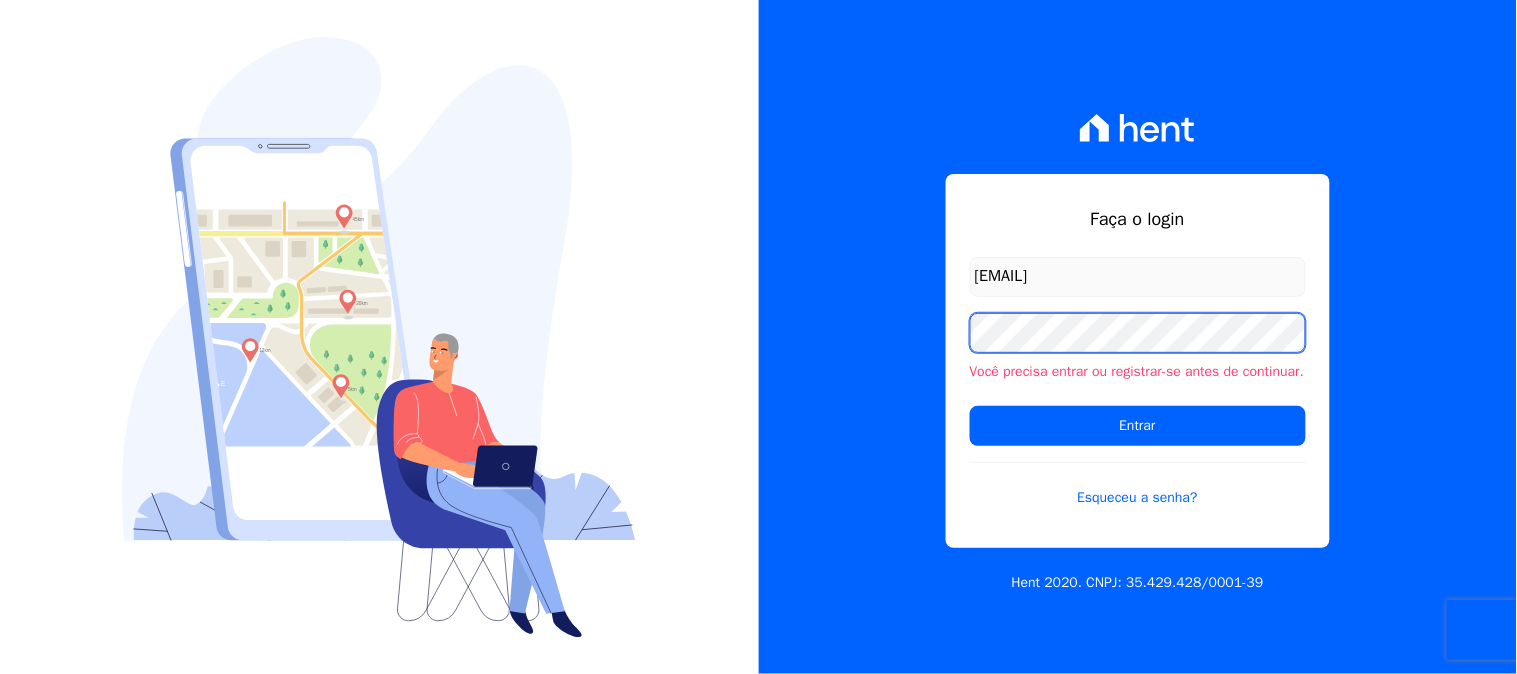 click on "Faça o login
kelly.silva@construtoramgtec.com.br
Você precisa entrar ou registrar-se antes de continuar.
Entrar
Esqueceu a senha?
Hent 2020. CNPJ: 35.429.428/0001-39" at bounding box center [1138, 337] 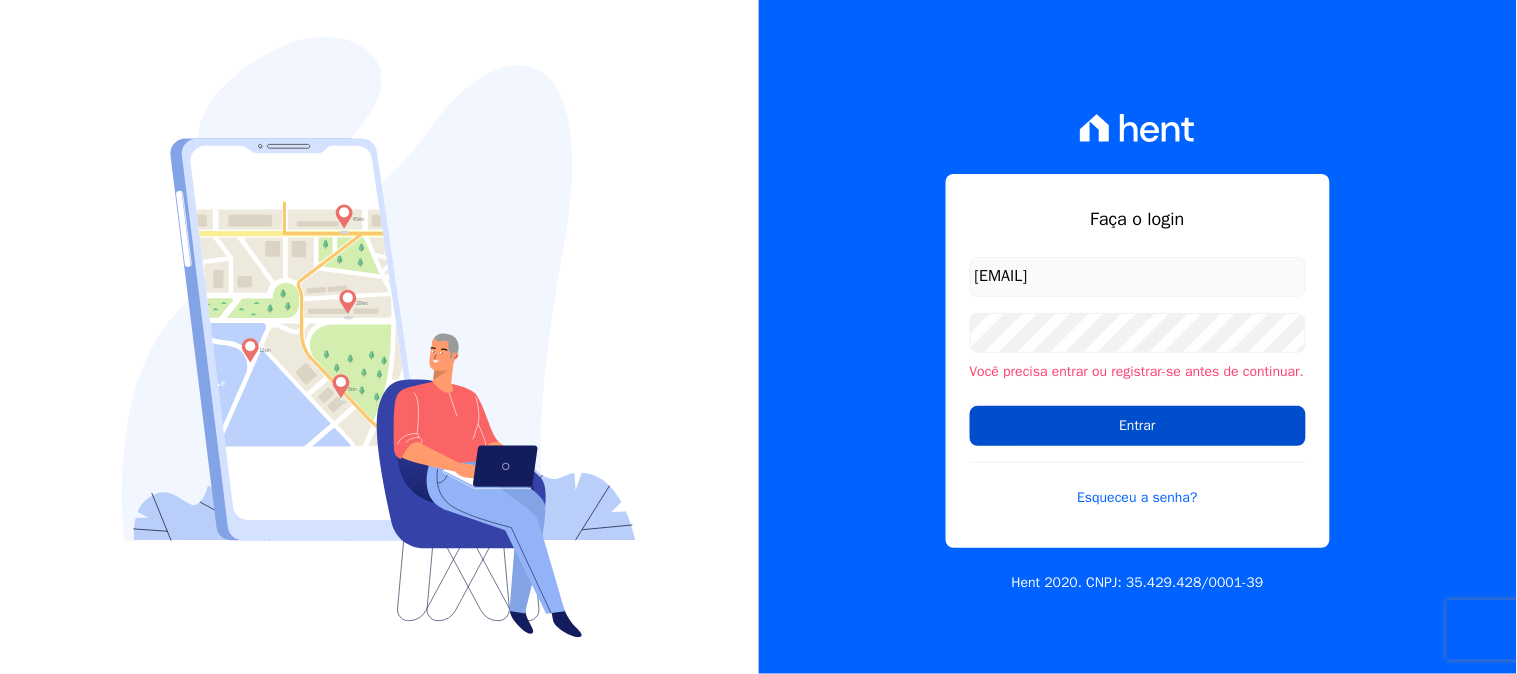 click on "Entrar" at bounding box center [1138, 426] 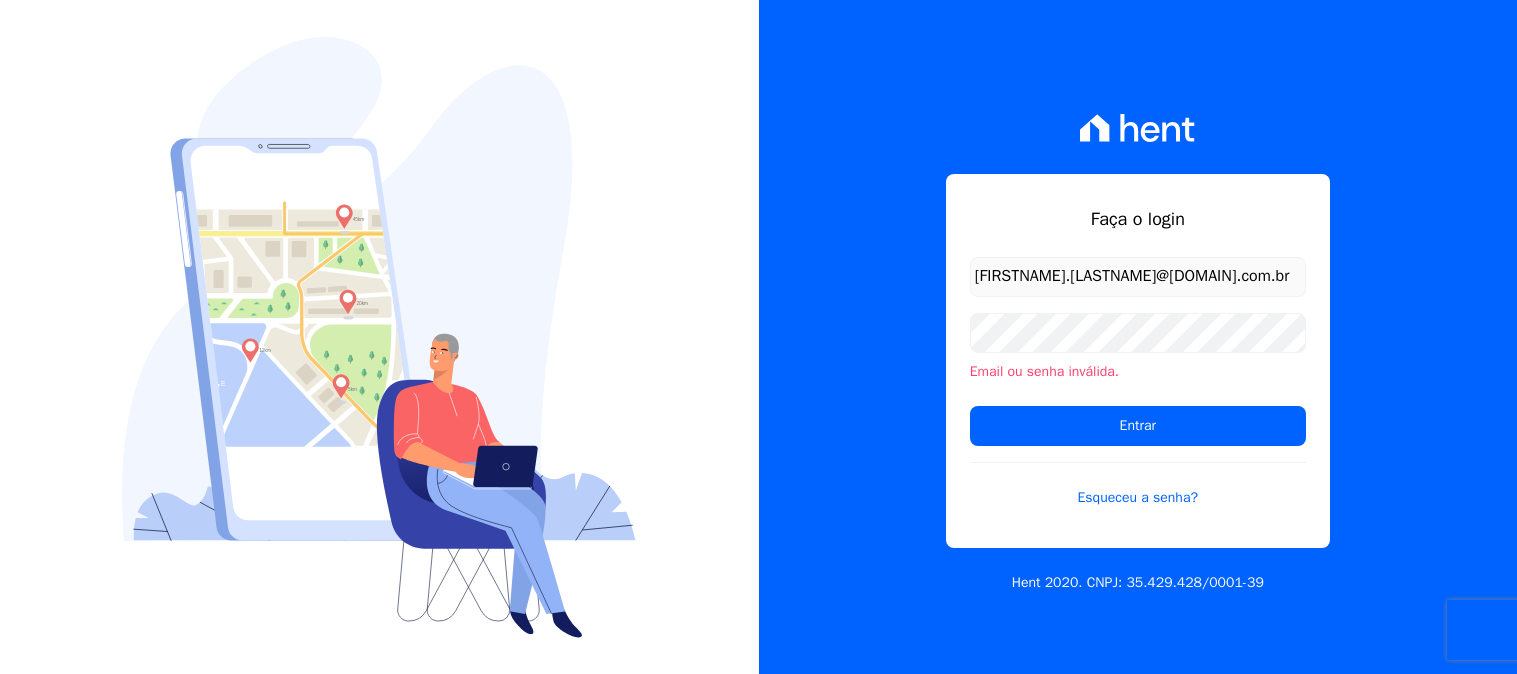 scroll, scrollTop: 0, scrollLeft: 0, axis: both 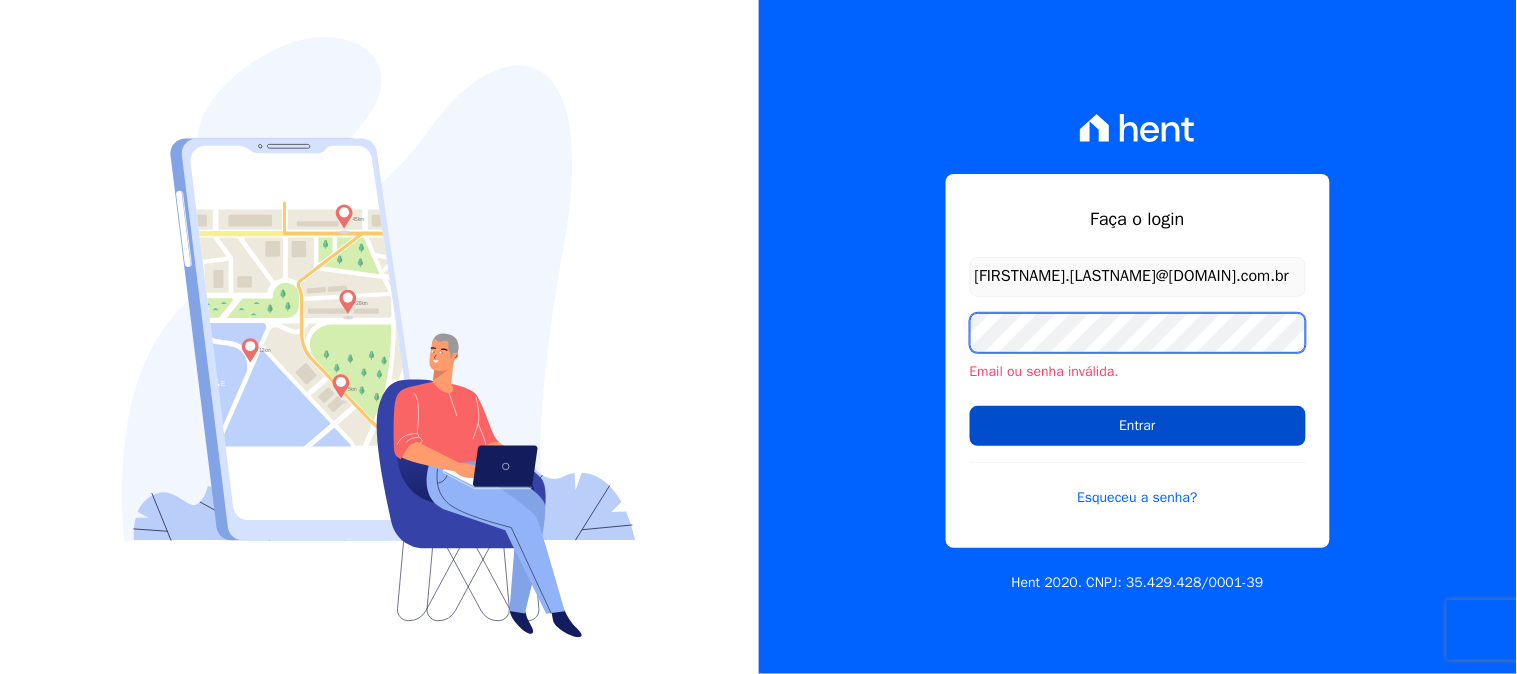 click on "Entrar" at bounding box center [1138, 426] 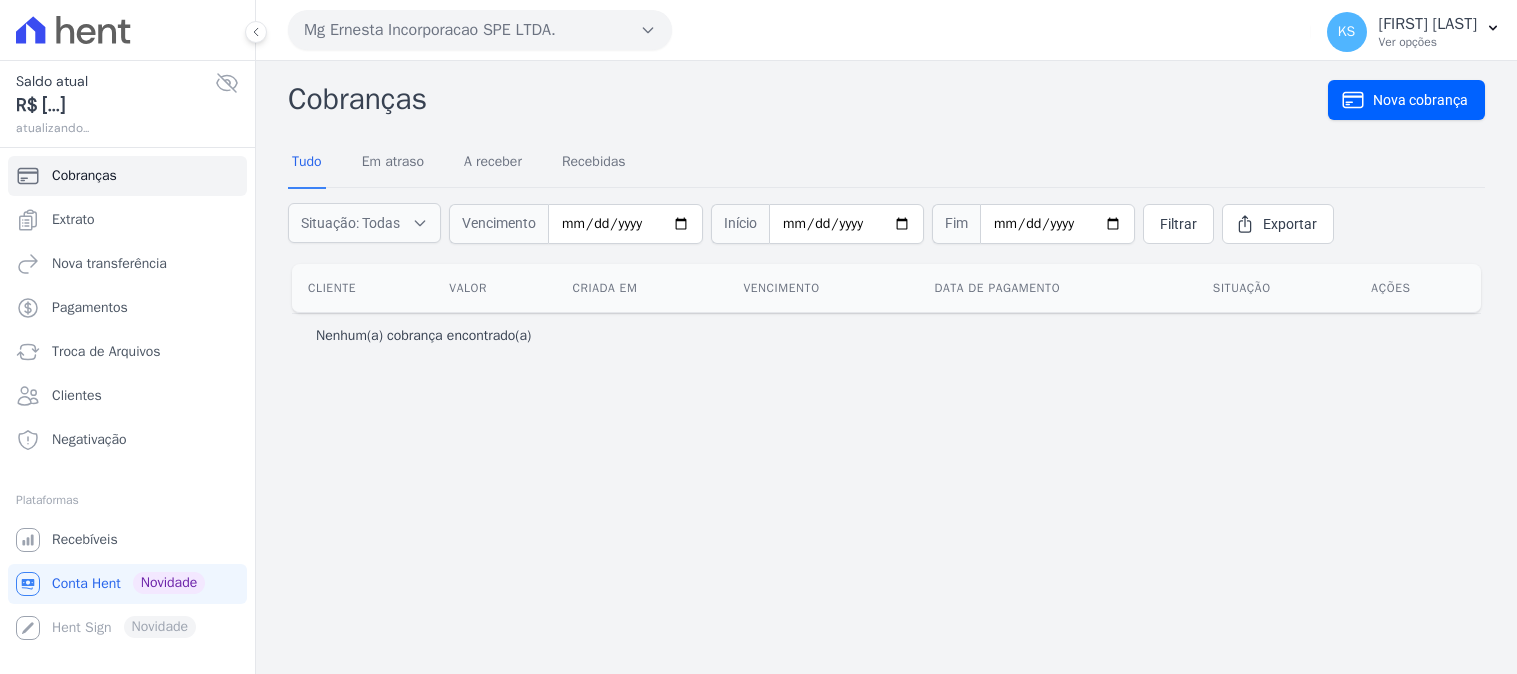 scroll, scrollTop: 0, scrollLeft: 0, axis: both 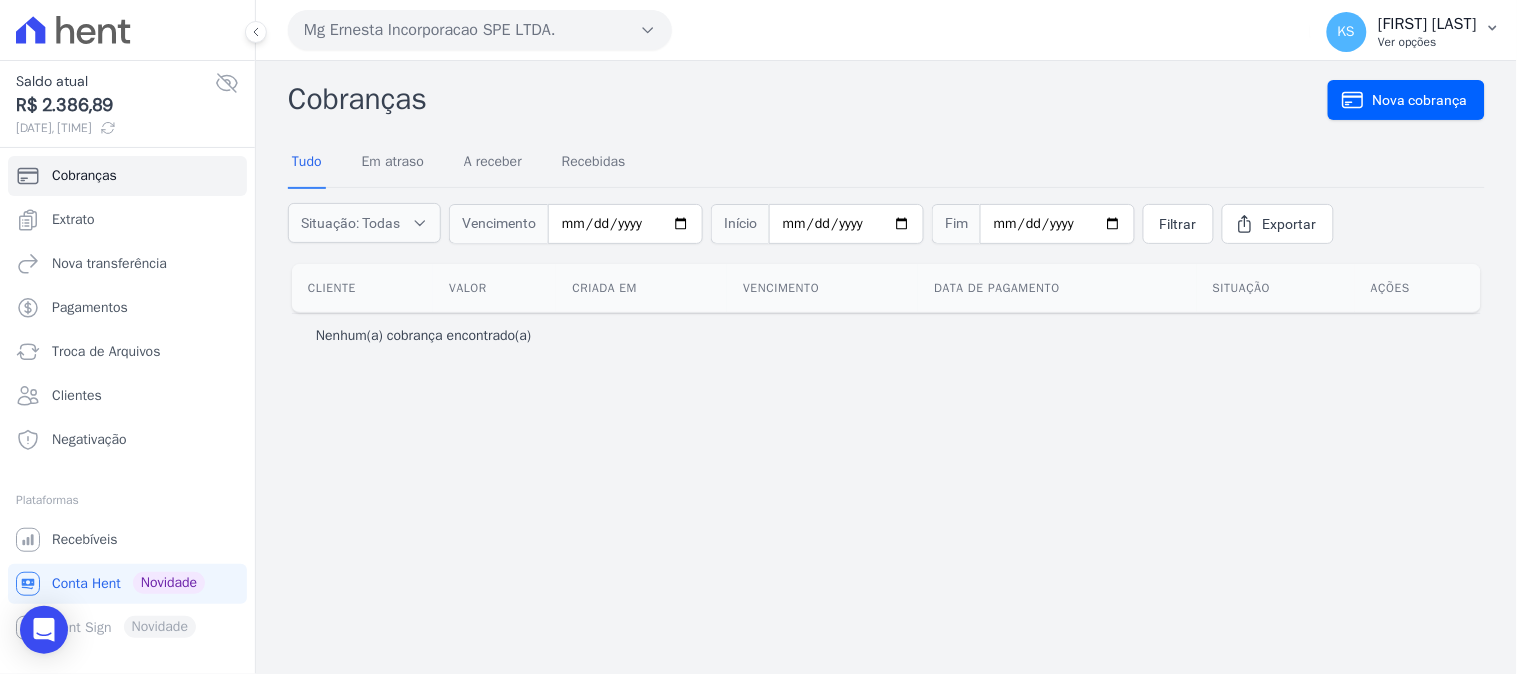 click on "Ver opções" at bounding box center [1428, 42] 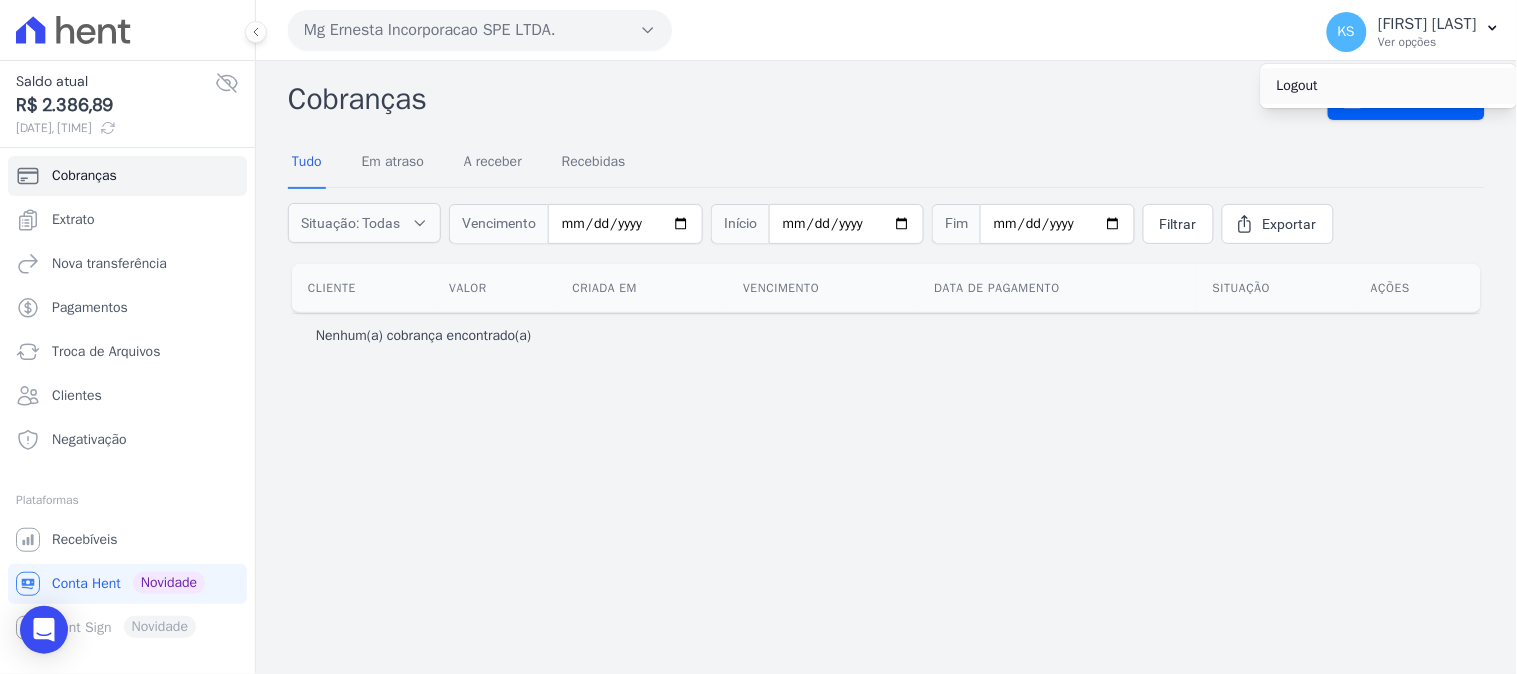 click on "Logout" at bounding box center (1389, 86) 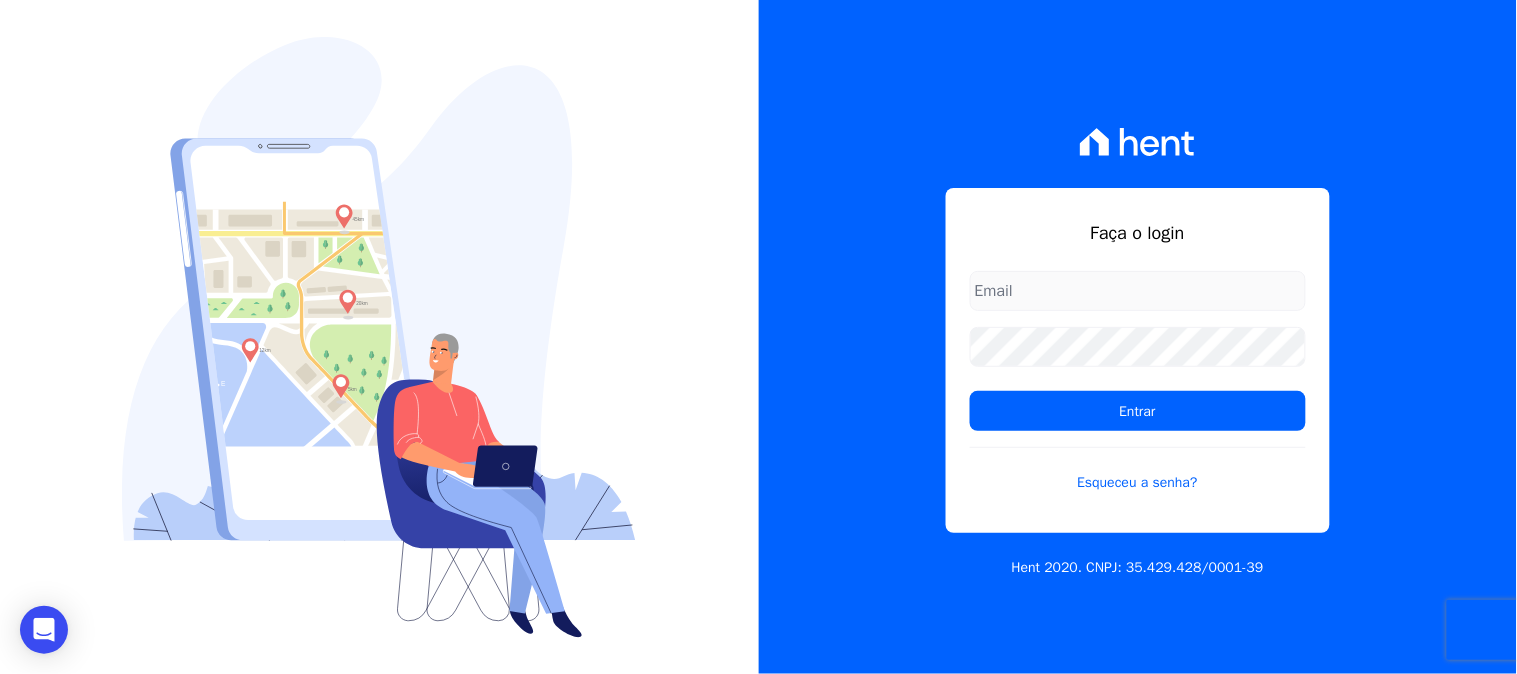 click at bounding box center (1138, 291) 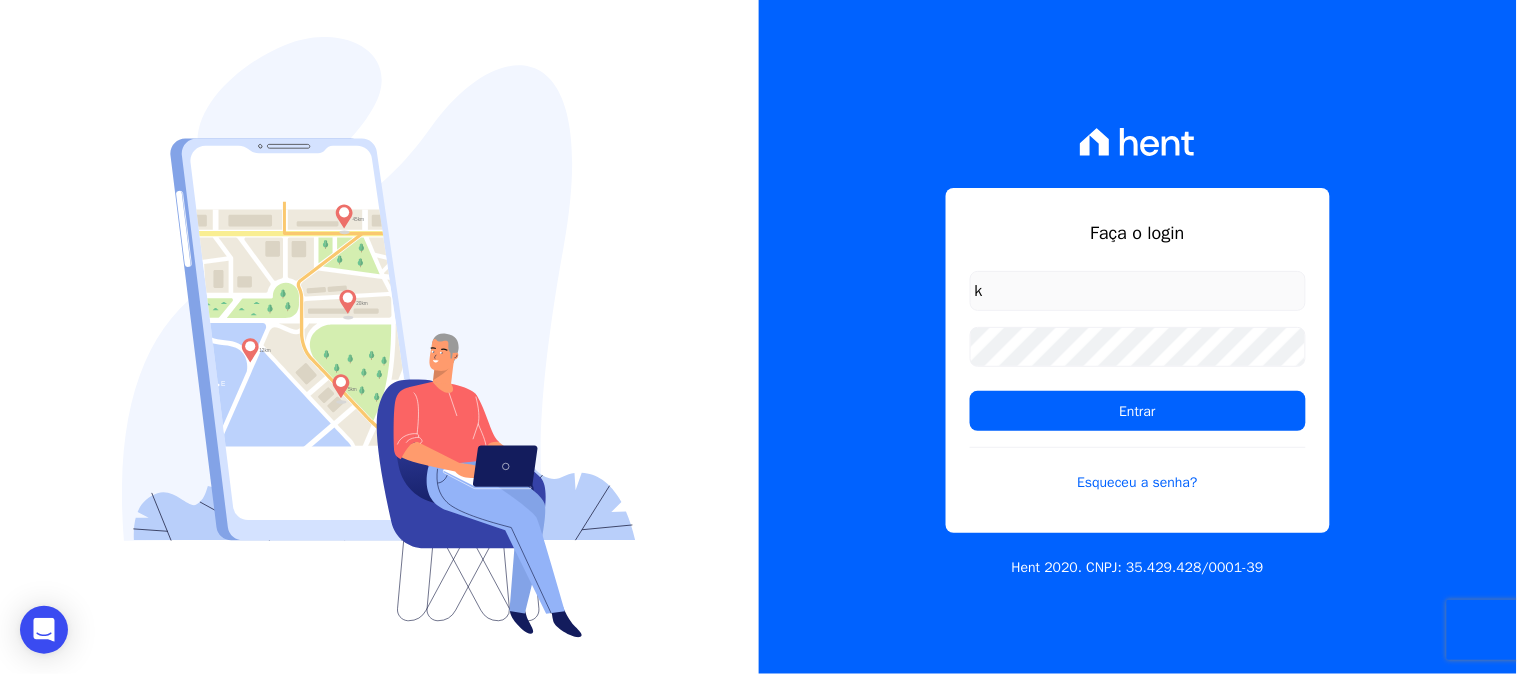 type on "[FIRSTNAME].[LASTNAME]@[DOMAIN].com.br" 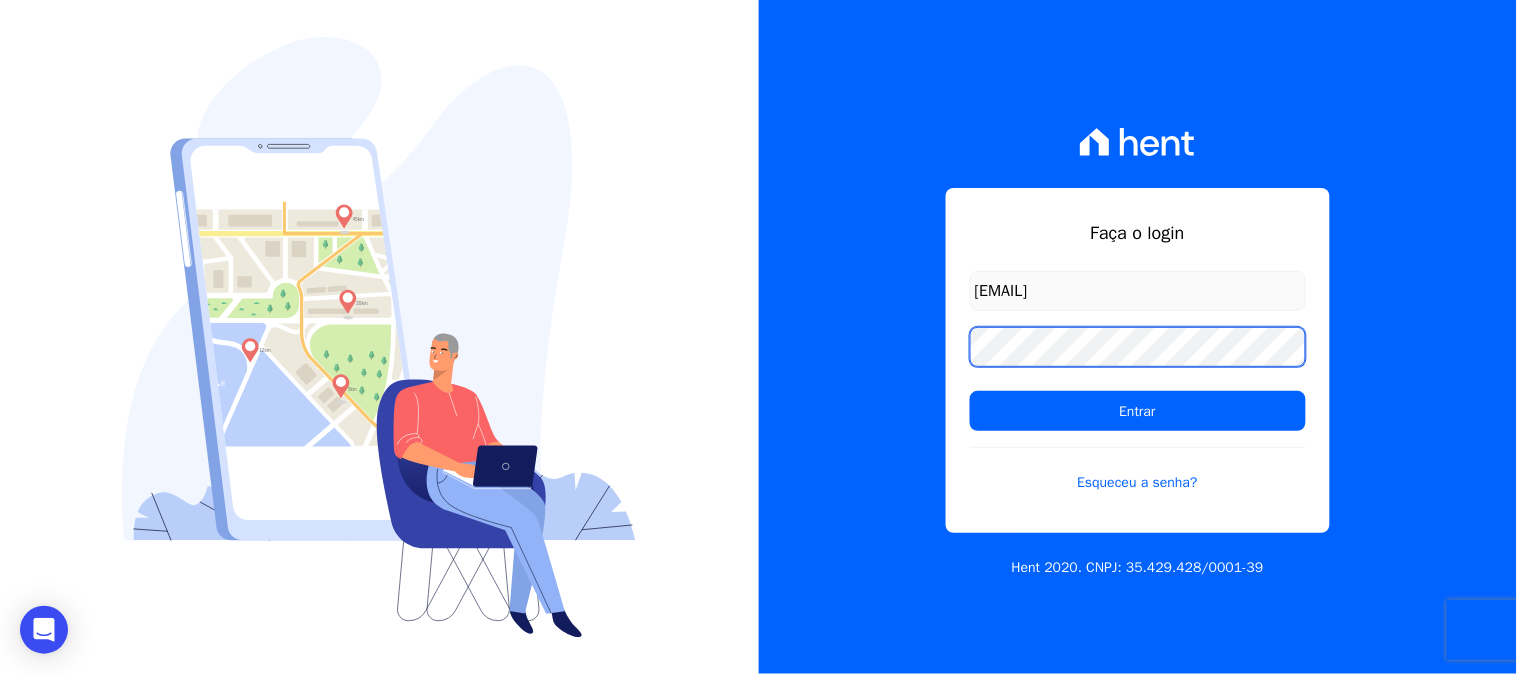 click on "Faça o login
kelly.silva@construtoramgtec.com.br
Entrar
Esqueceu a senha?
Hent 2020. CNPJ: 35.429.428/0001-39" at bounding box center (1138, 337) 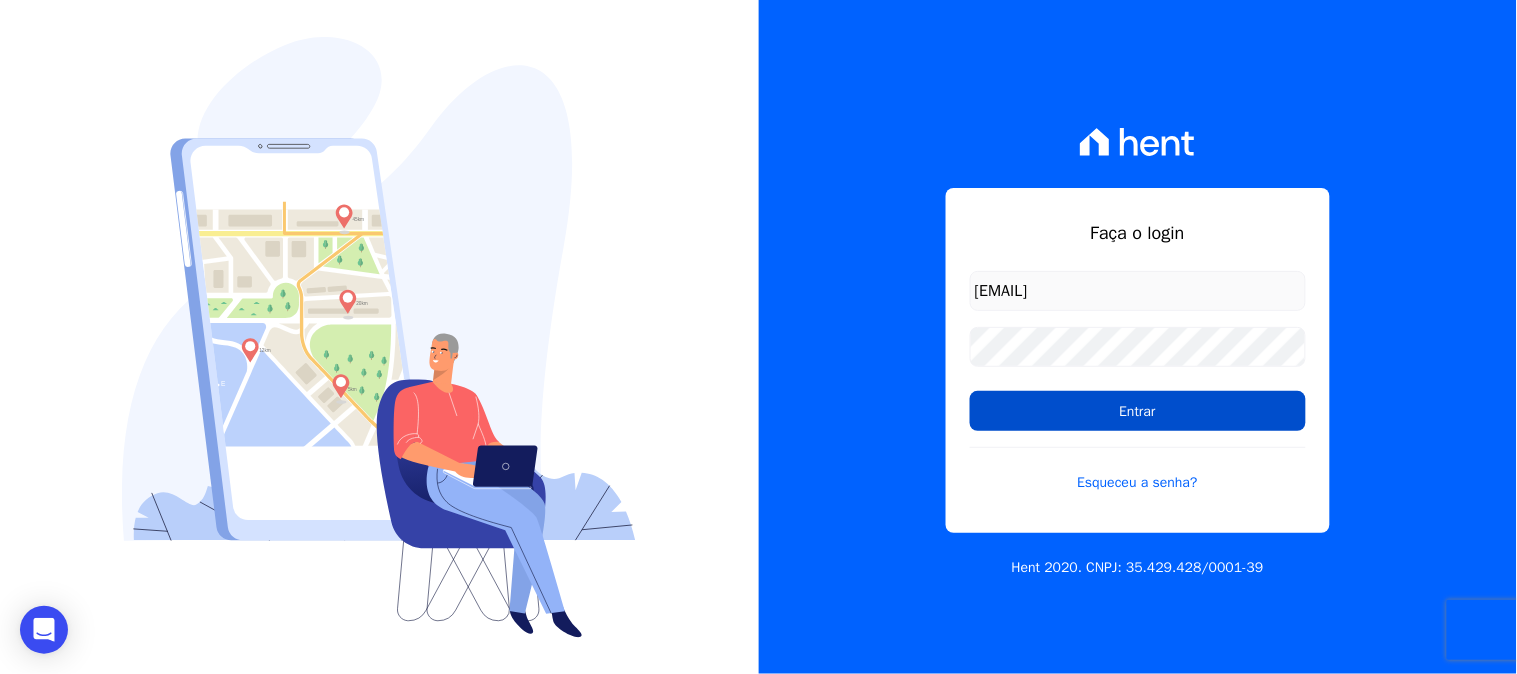 click on "Entrar" at bounding box center [1138, 411] 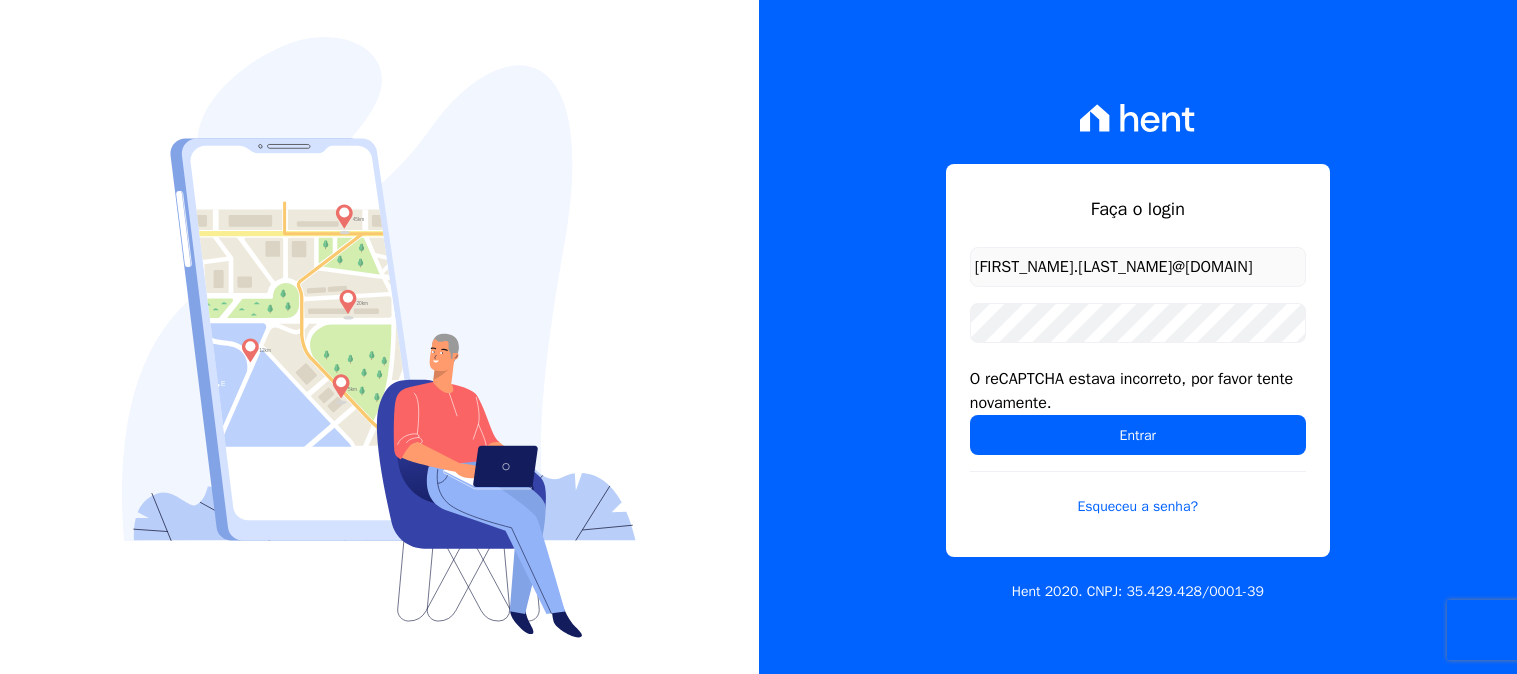 scroll, scrollTop: 0, scrollLeft: 0, axis: both 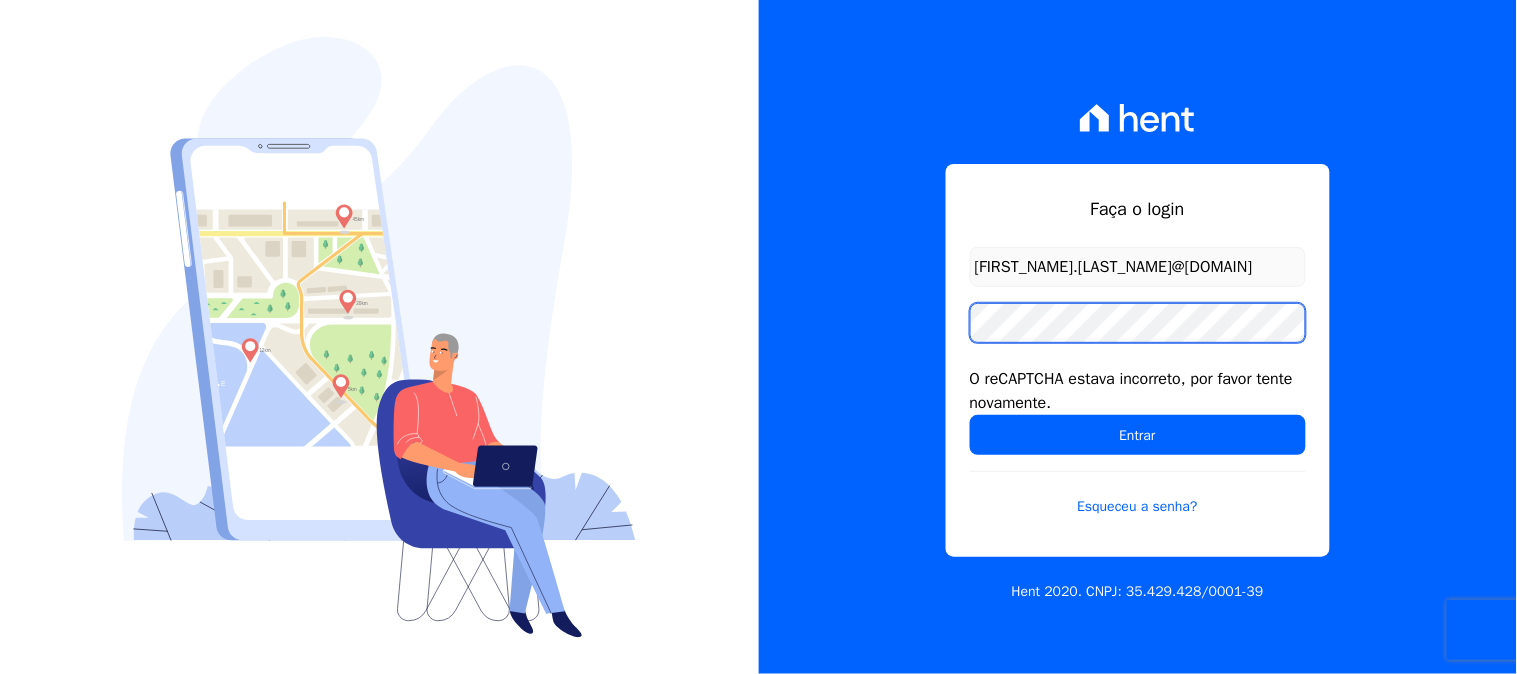 click on "Entrar" at bounding box center [1138, 435] 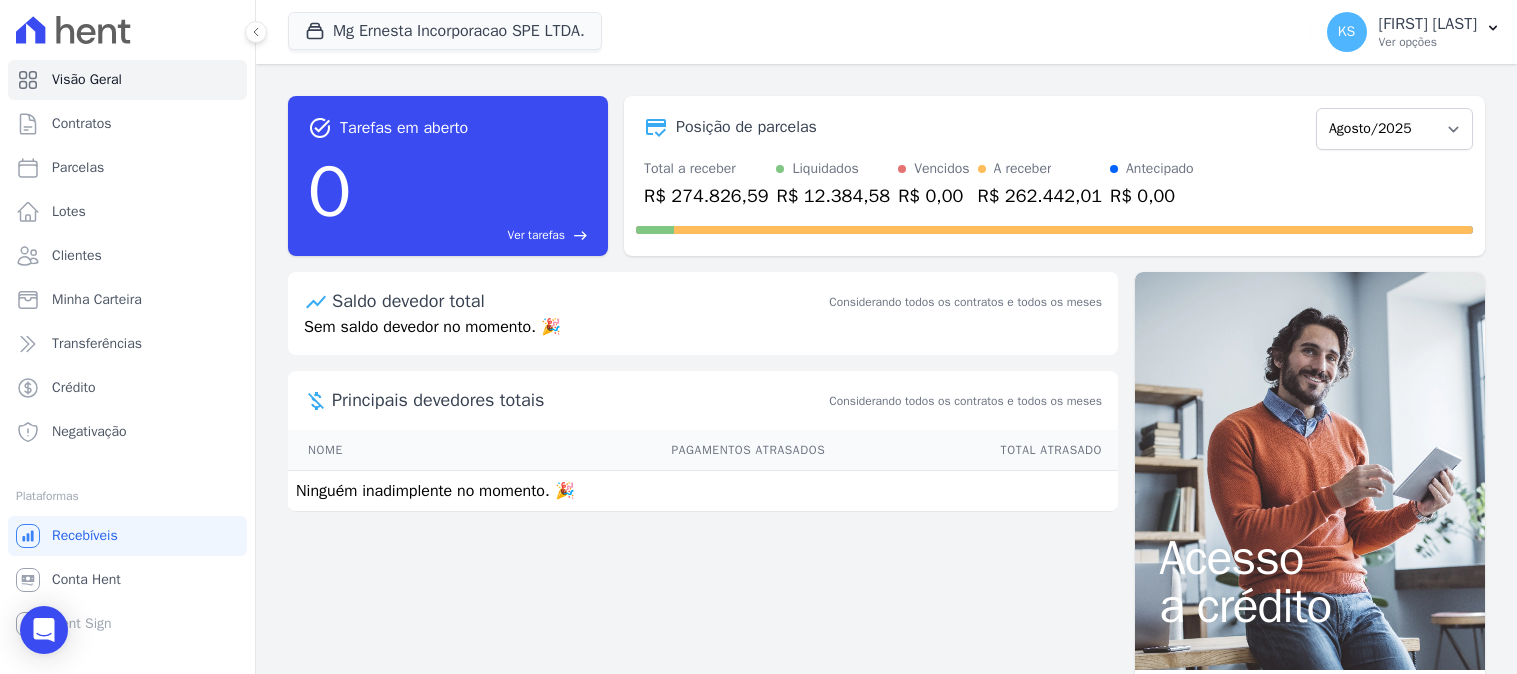 scroll, scrollTop: 0, scrollLeft: 0, axis: both 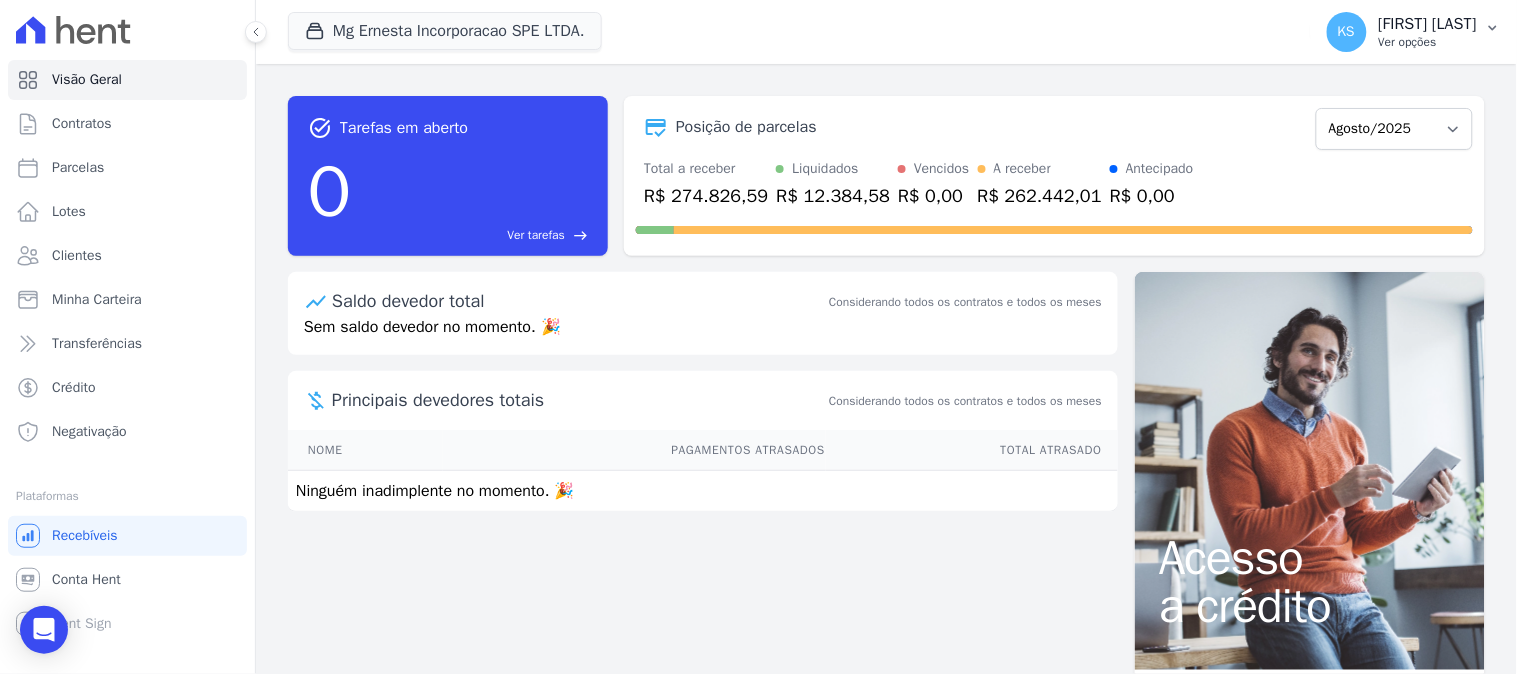 click on "Ver opções" at bounding box center (1428, 42) 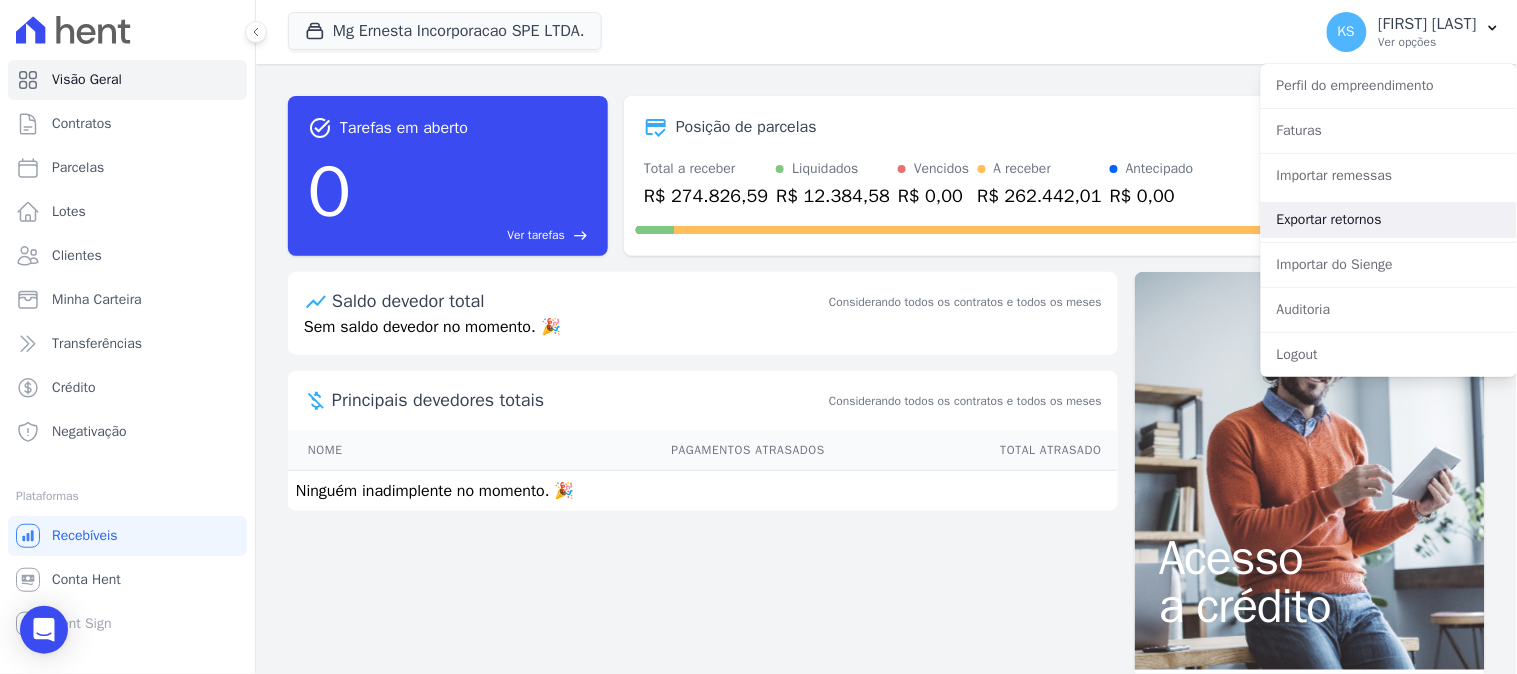 click on "Exportar retornos" at bounding box center (1389, 220) 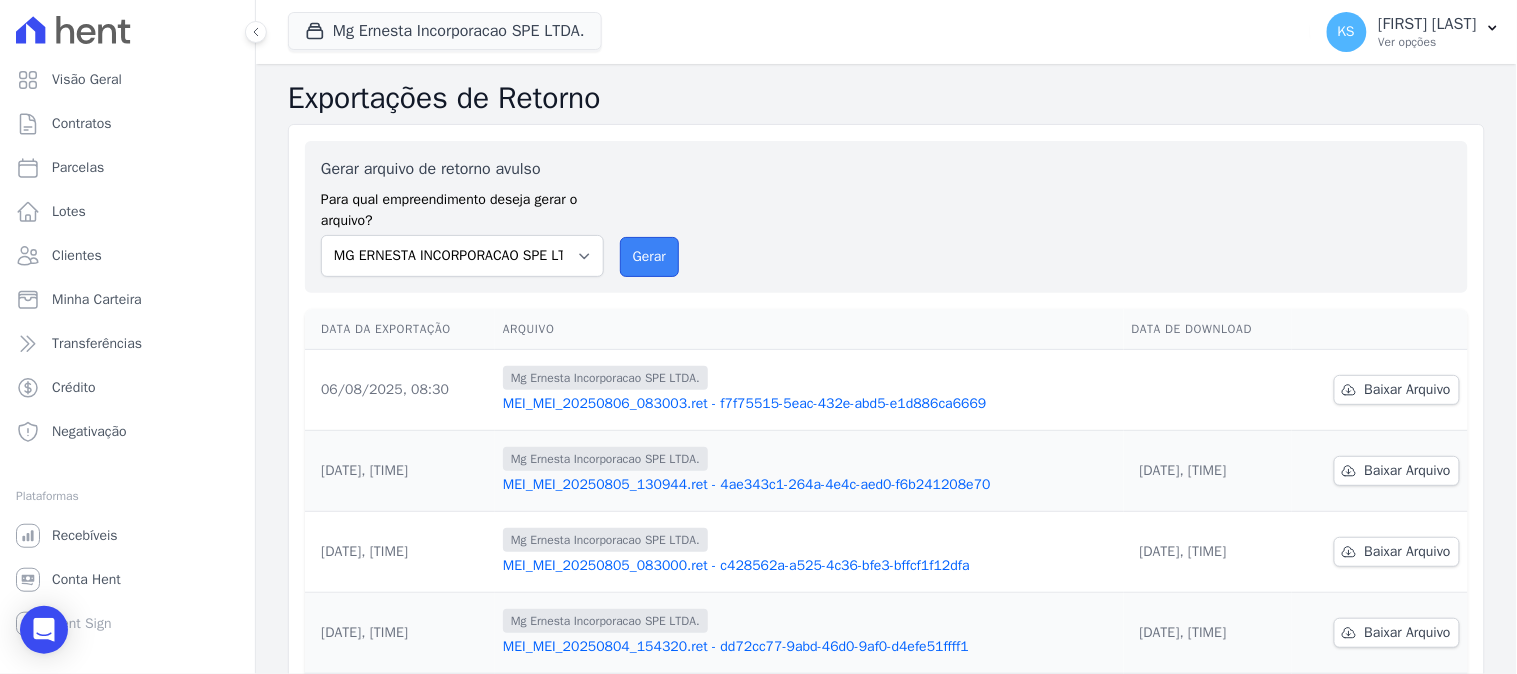 click on "Gerar" at bounding box center [649, 257] 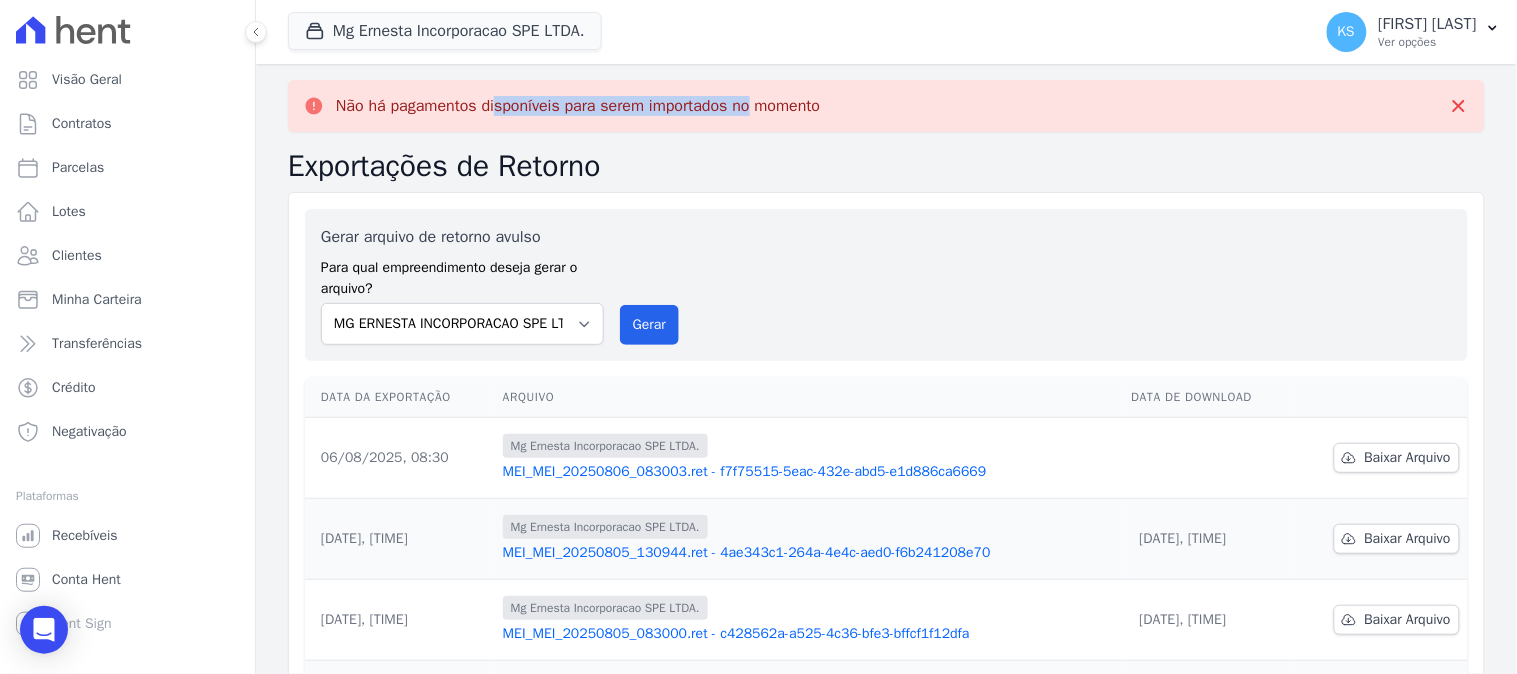 drag, startPoint x: 423, startPoint y: 104, endPoint x: 686, endPoint y: 107, distance: 263.01712 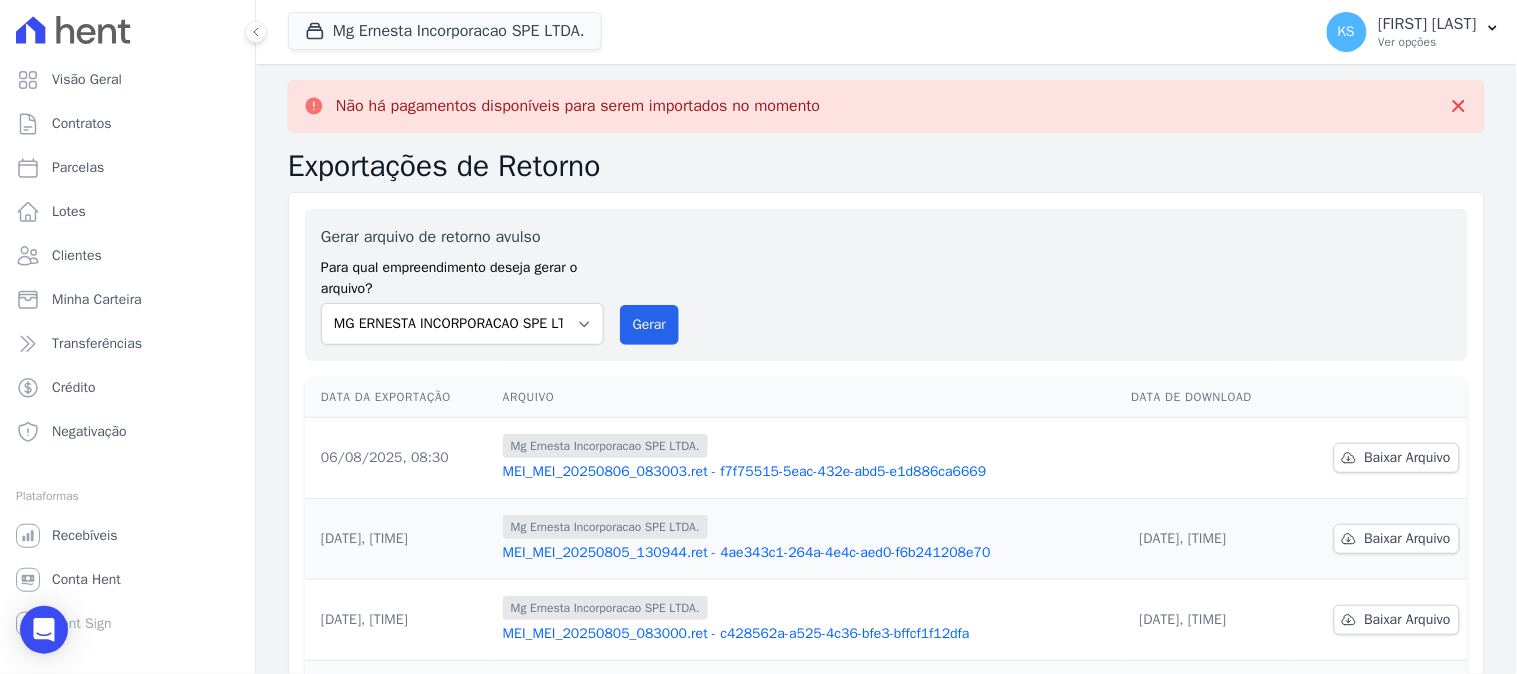 click on "Gerar arquivo de retorno avulso
Para qual empreendimento deseja gerar o arquivo?
MG ERNESTA INCORPORACAO SPE LTDA.
Gerar" at bounding box center (886, 285) 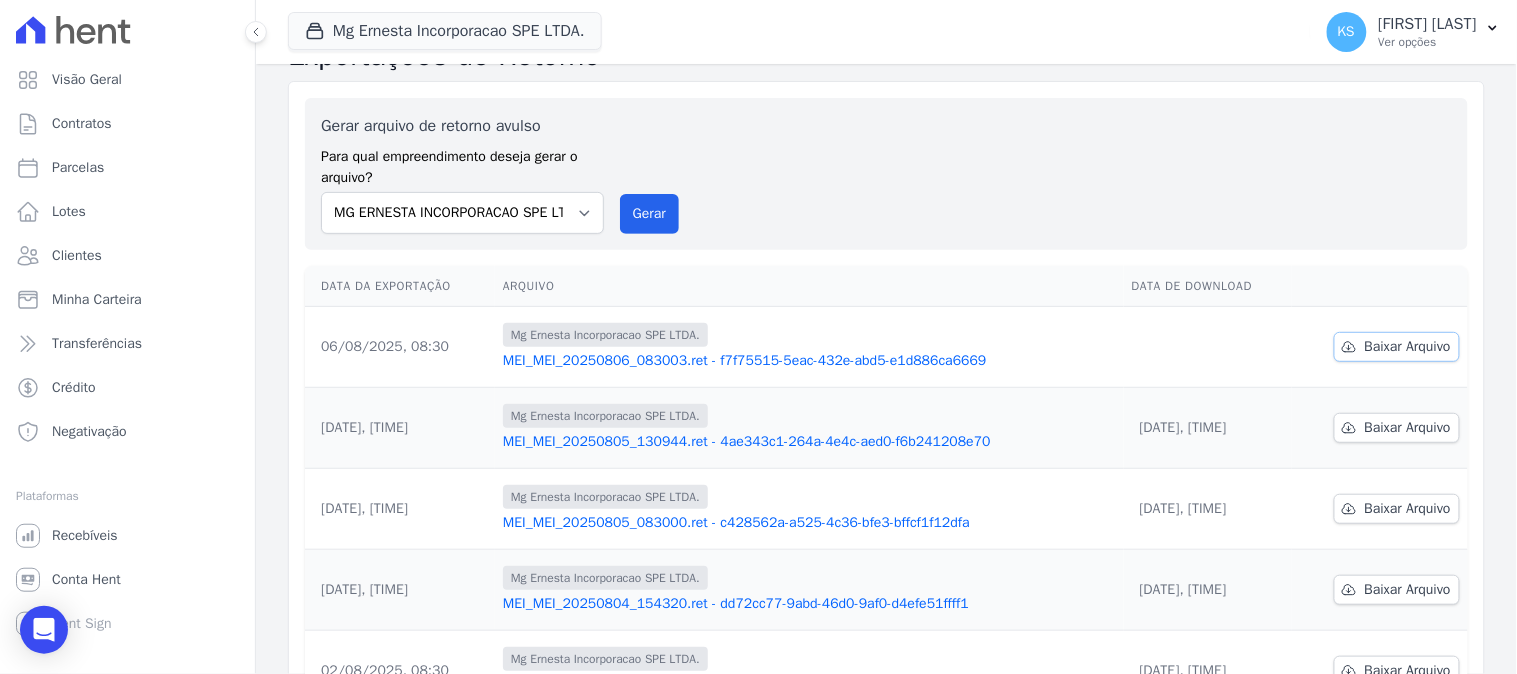 click on "Baixar Arquivo" at bounding box center (1397, 347) 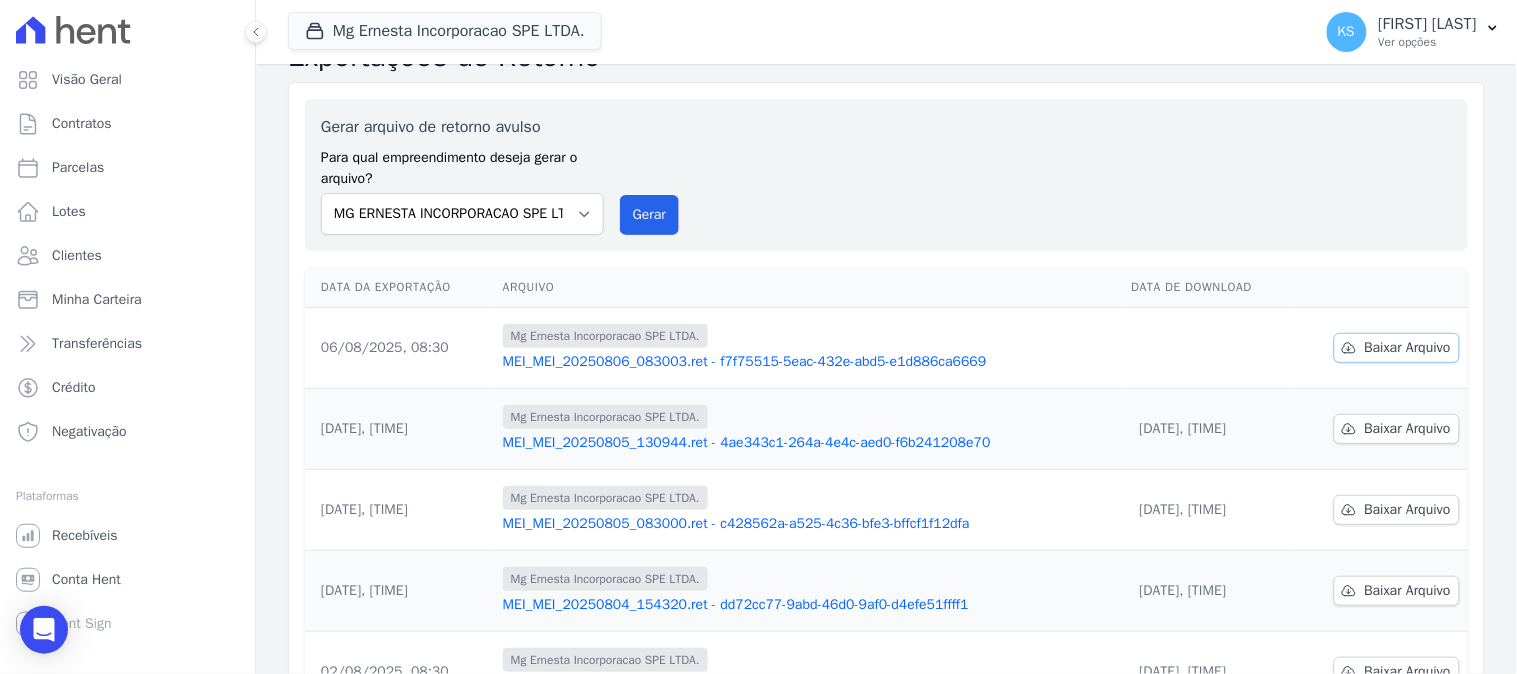 scroll, scrollTop: 0, scrollLeft: 0, axis: both 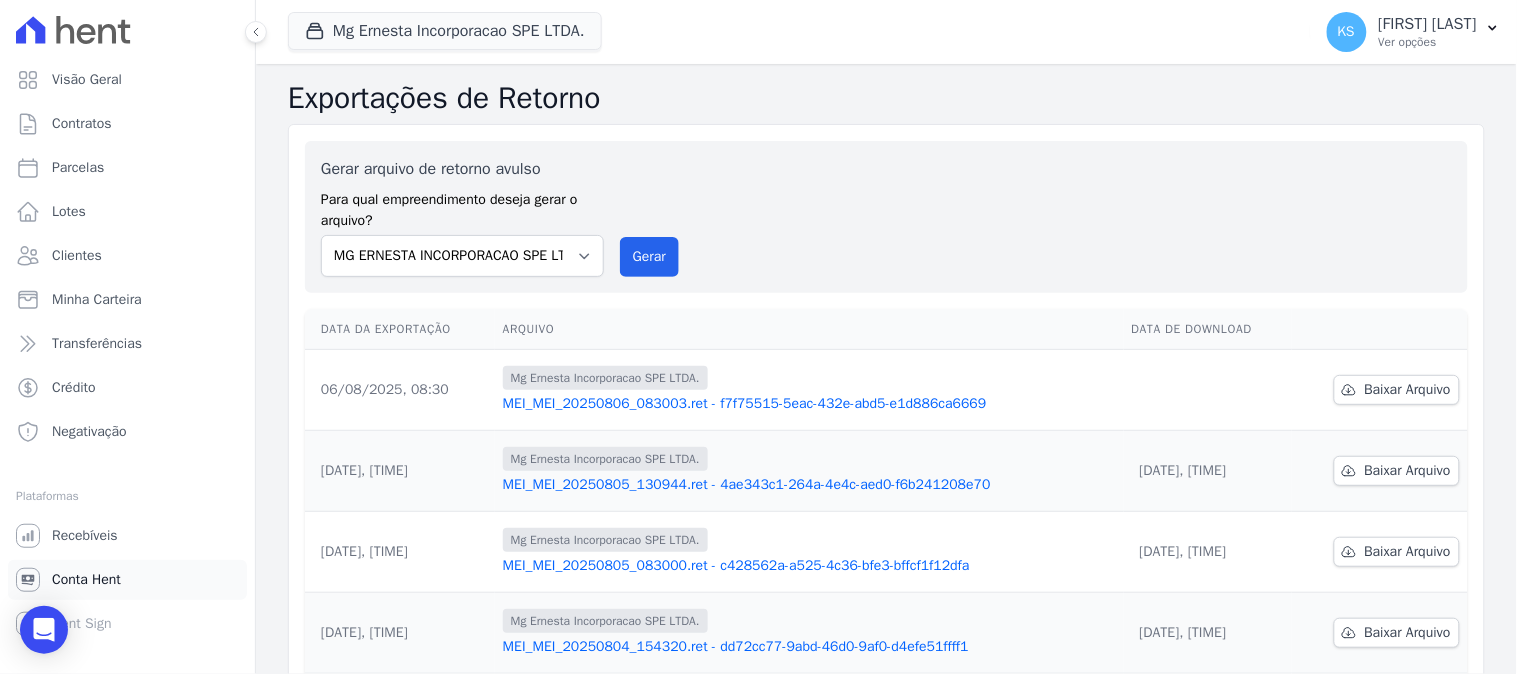 click on "Conta Hent" at bounding box center [86, 580] 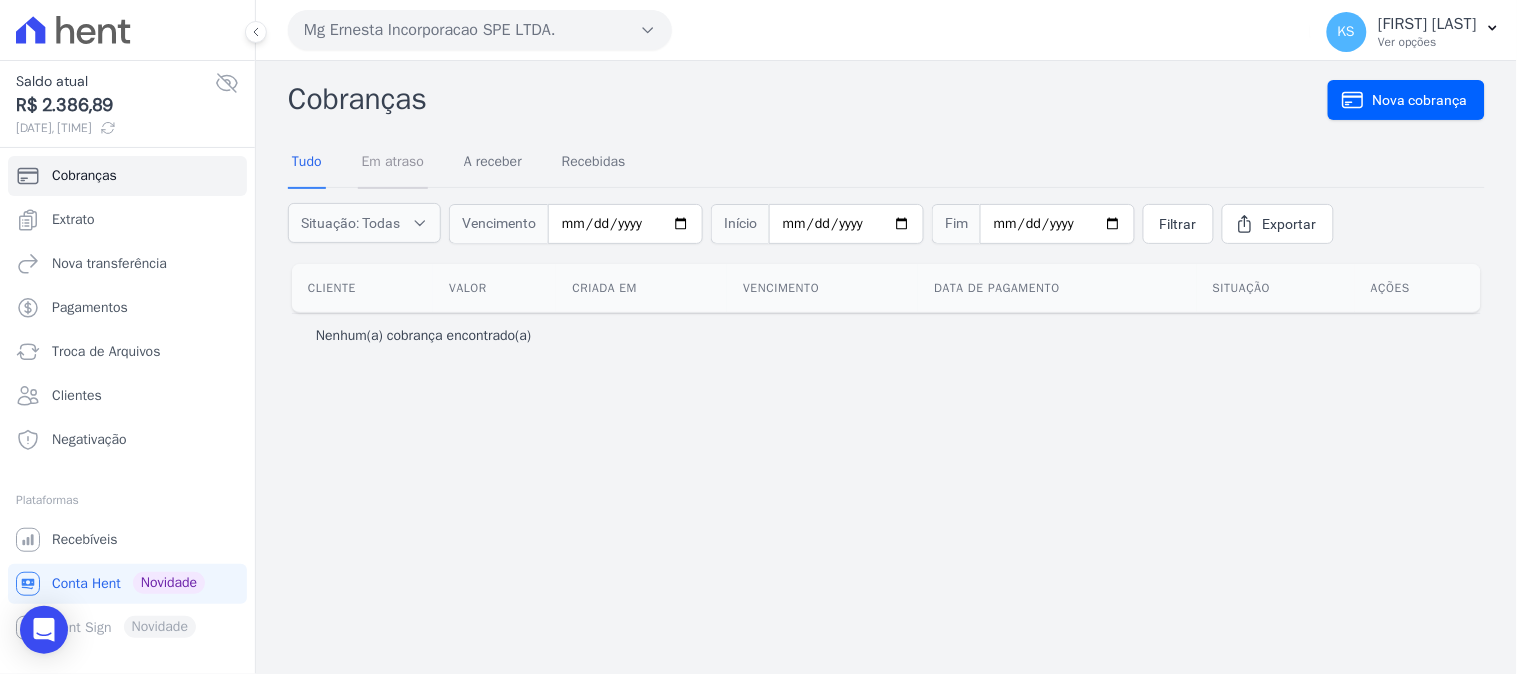 click on "Em atraso" at bounding box center [393, 163] 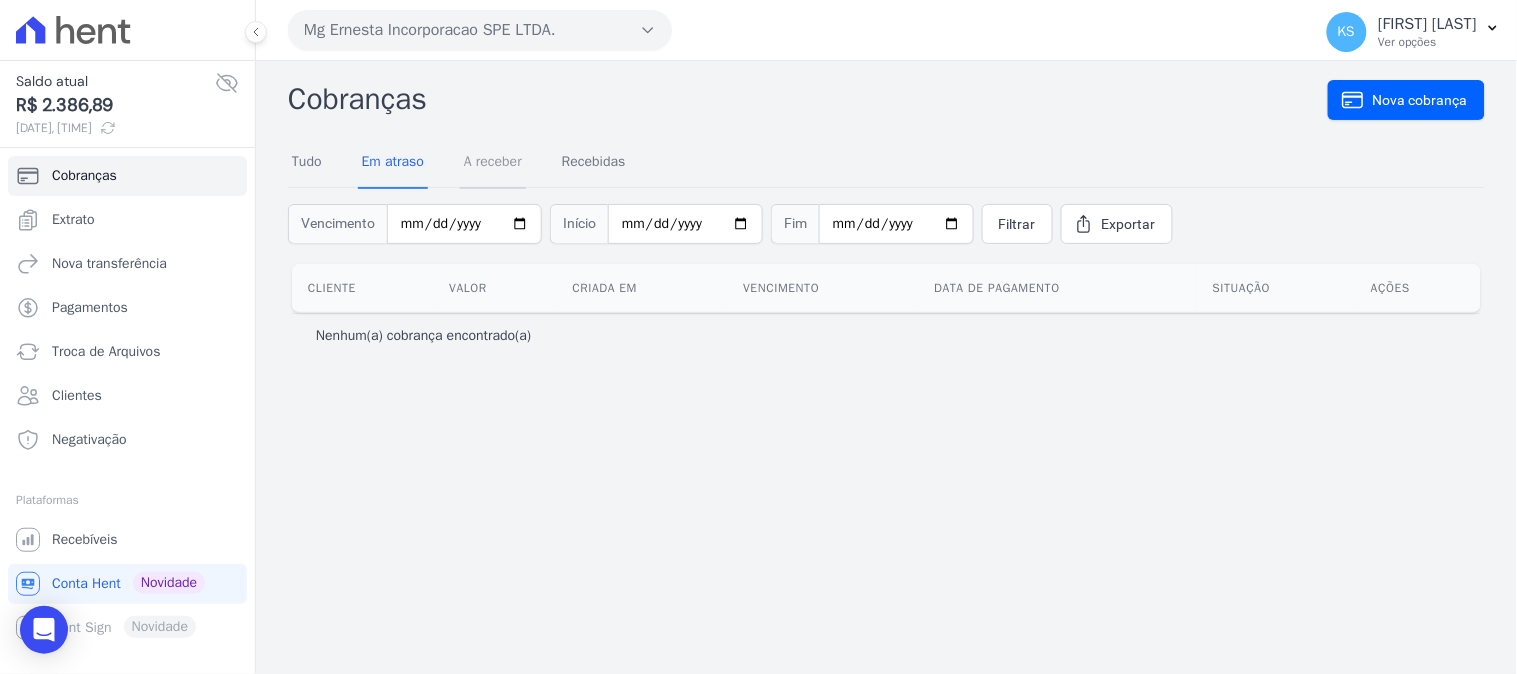 click on "A receber" at bounding box center (493, 163) 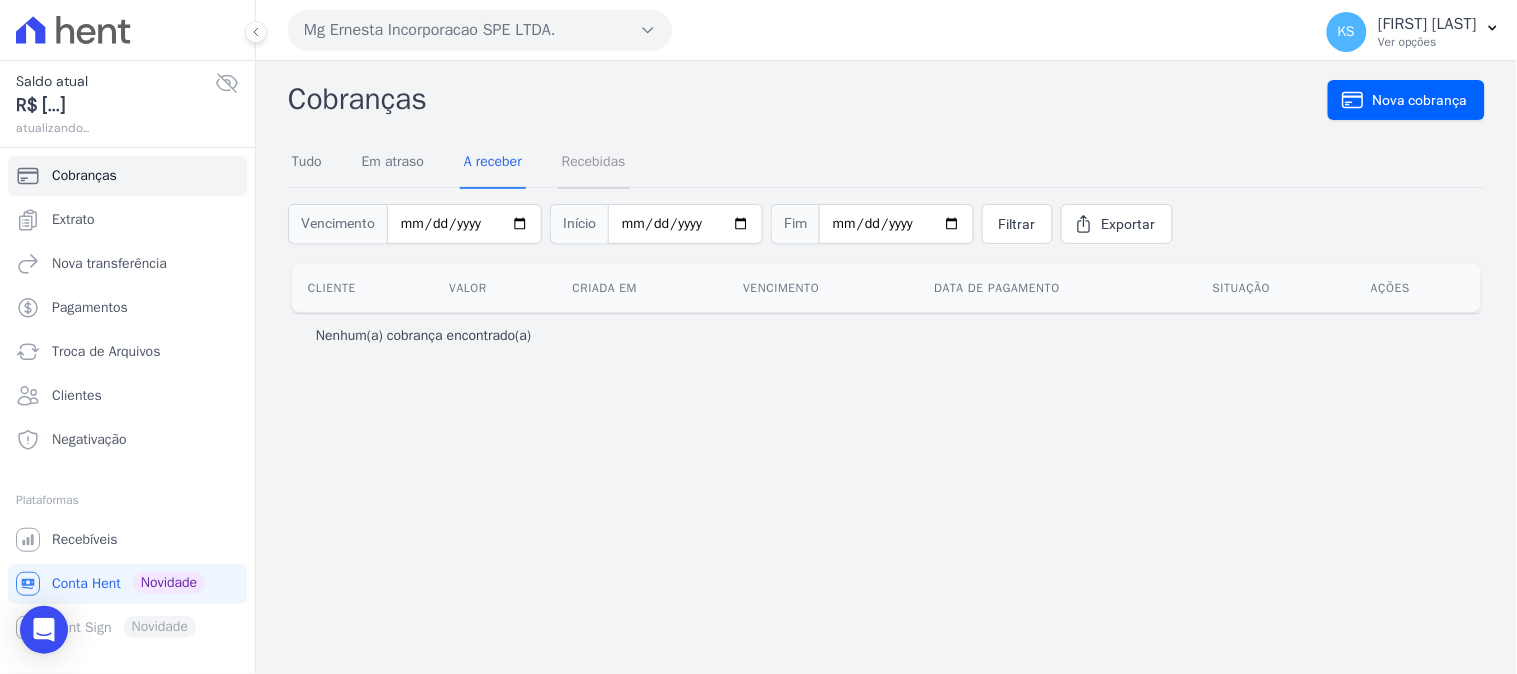 click on "Recebidas" at bounding box center [594, 163] 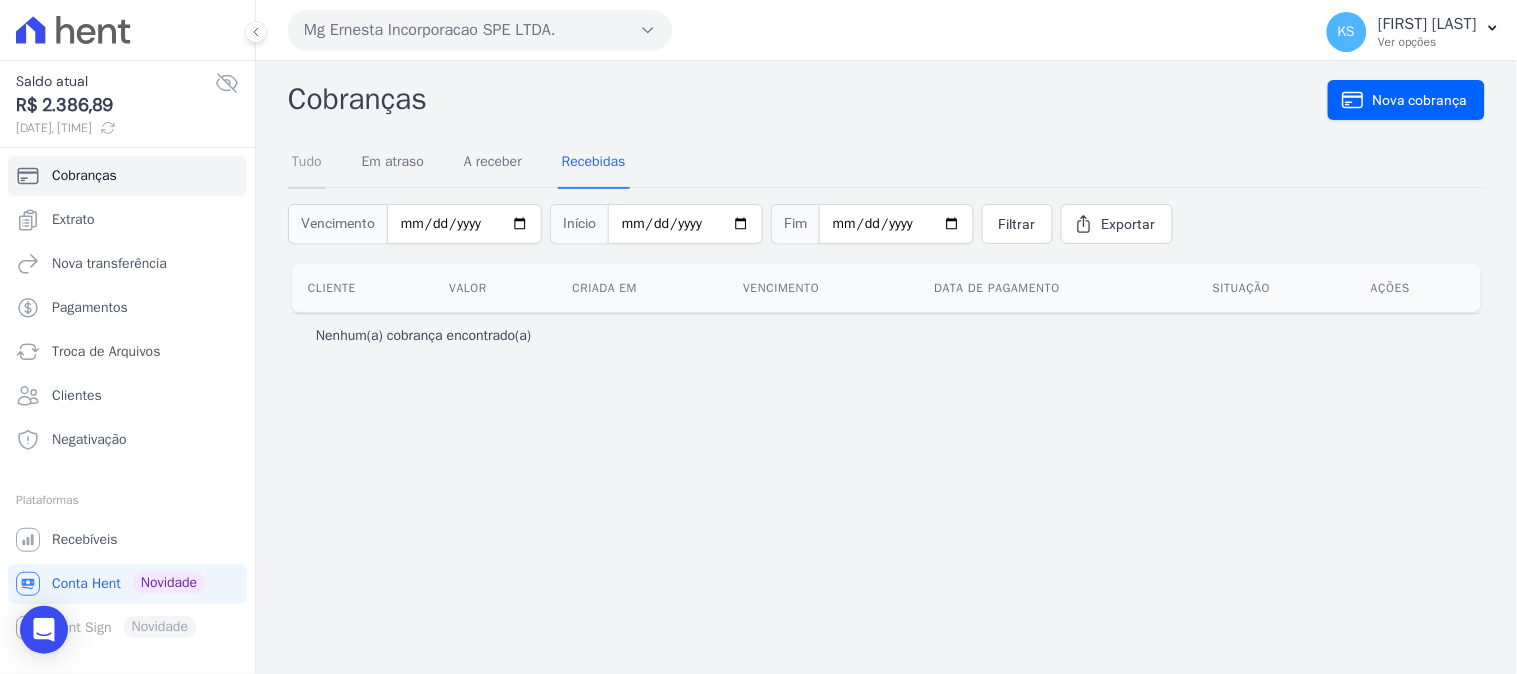 click on "Tudo" at bounding box center [307, 163] 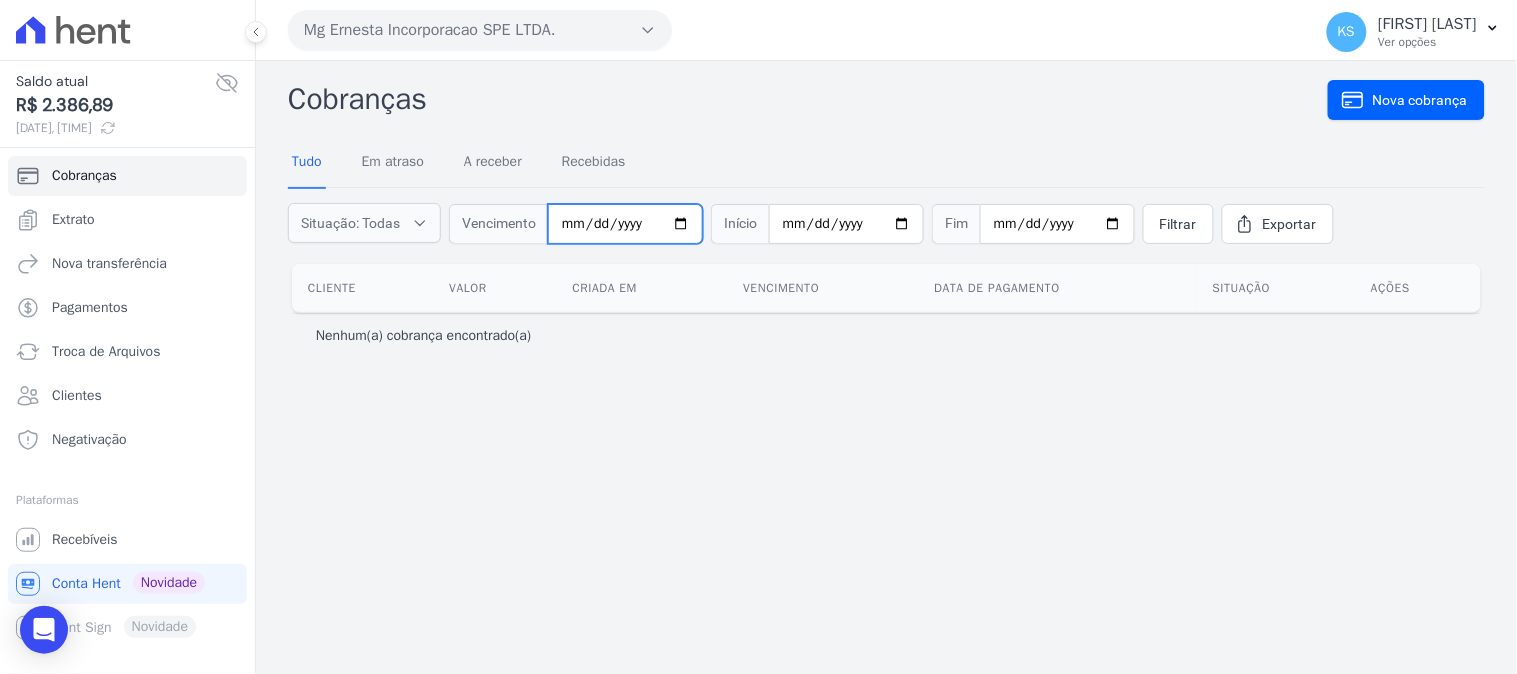 click at bounding box center [625, 224] 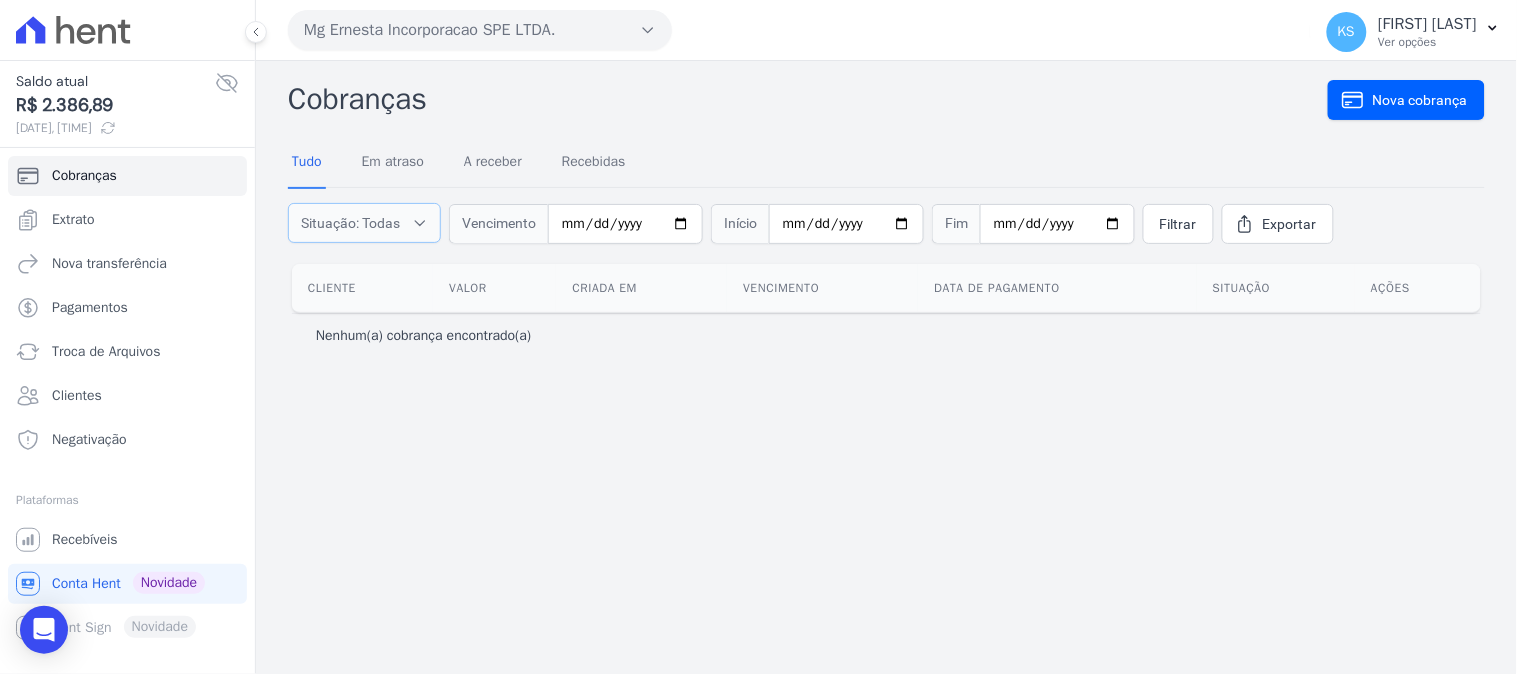 click on "Situação: Todas" at bounding box center [364, 223] 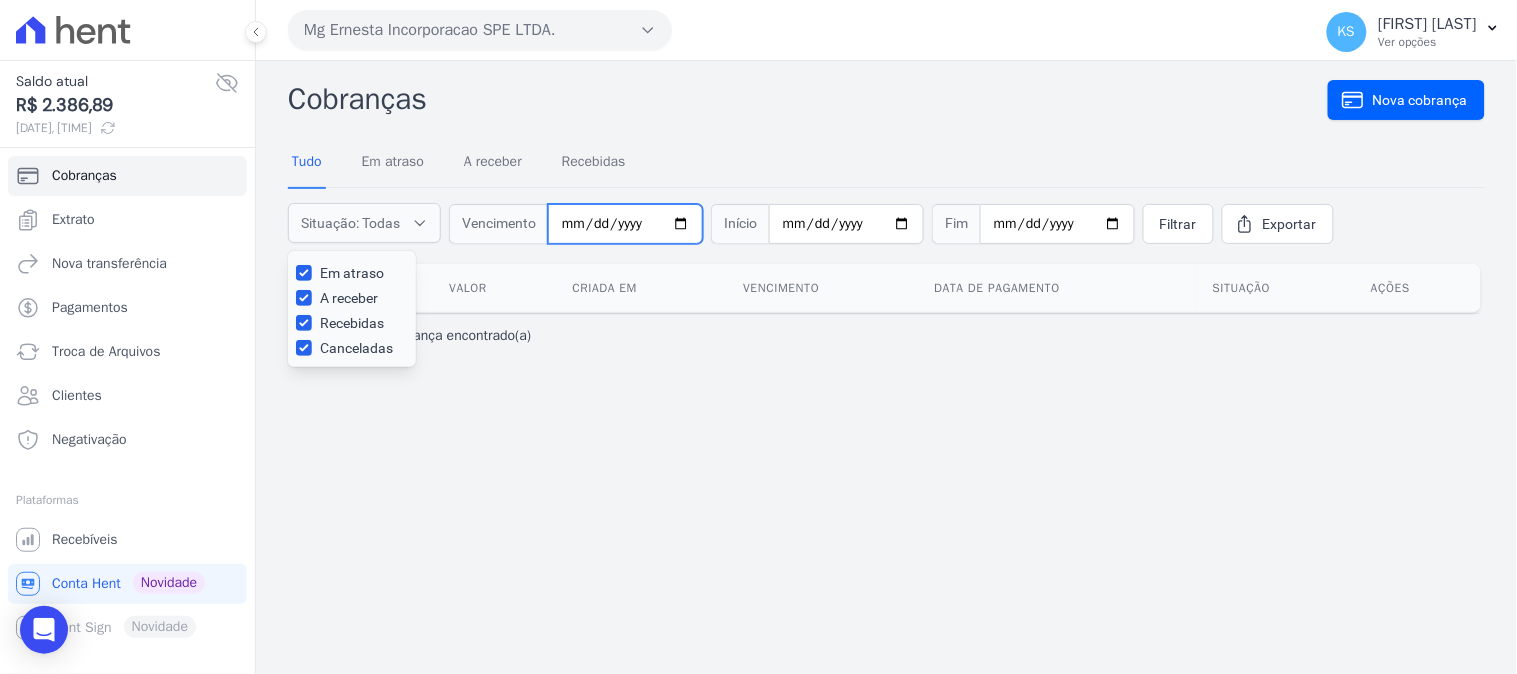click at bounding box center [625, 224] 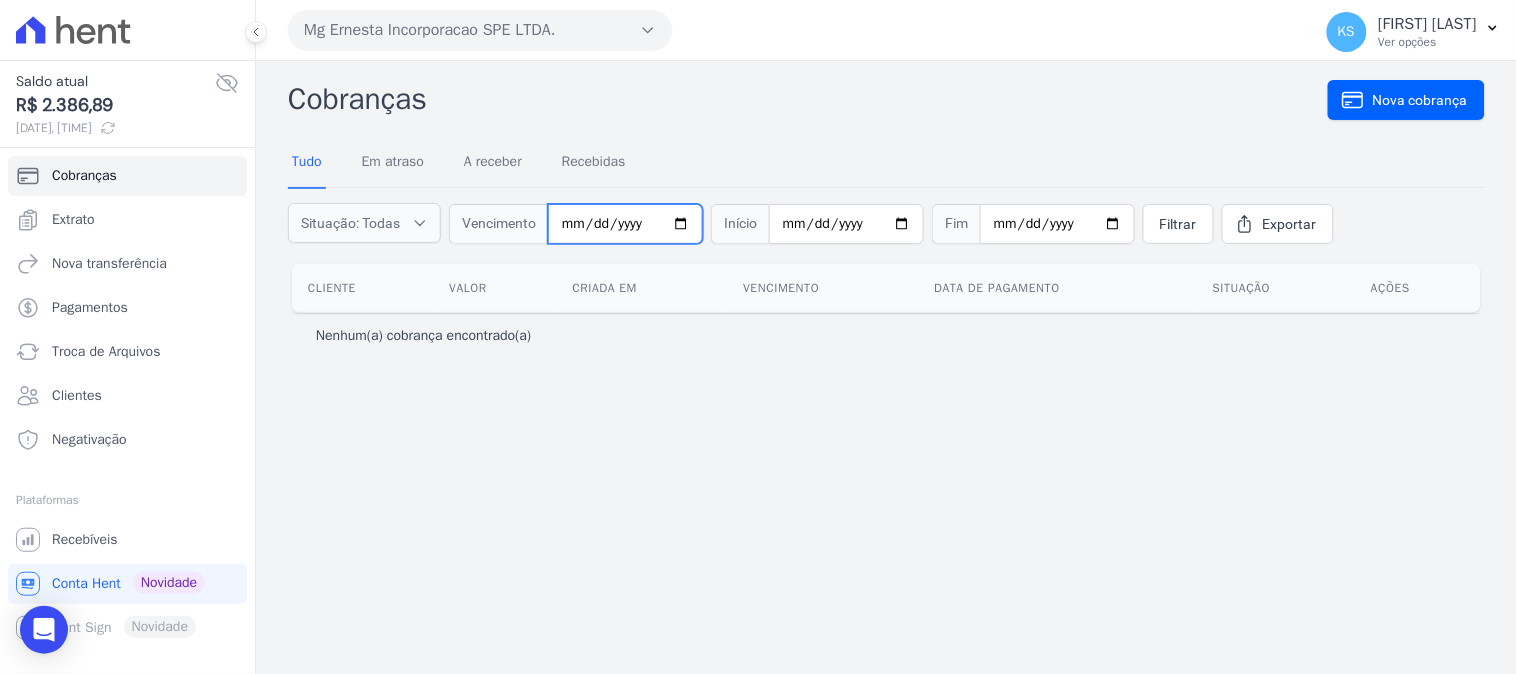 click at bounding box center (625, 224) 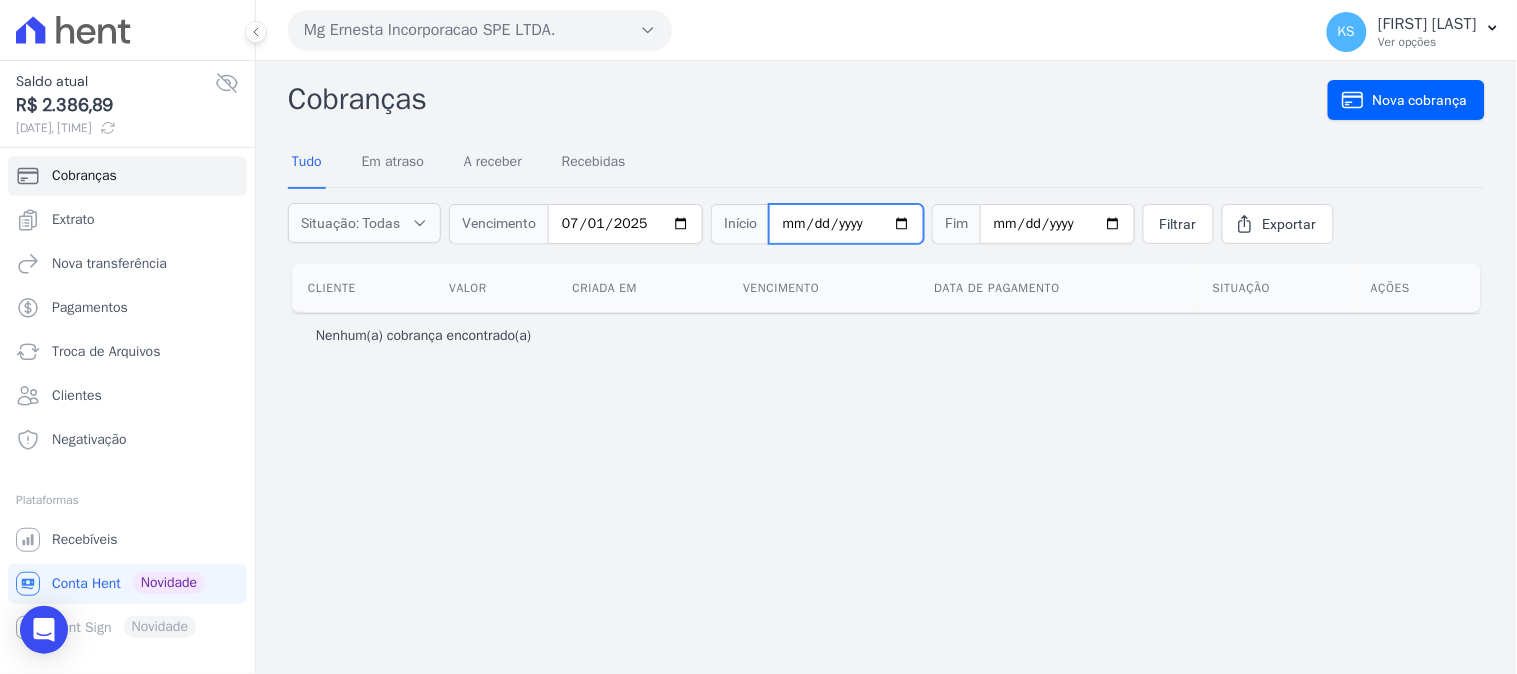 click at bounding box center [846, 224] 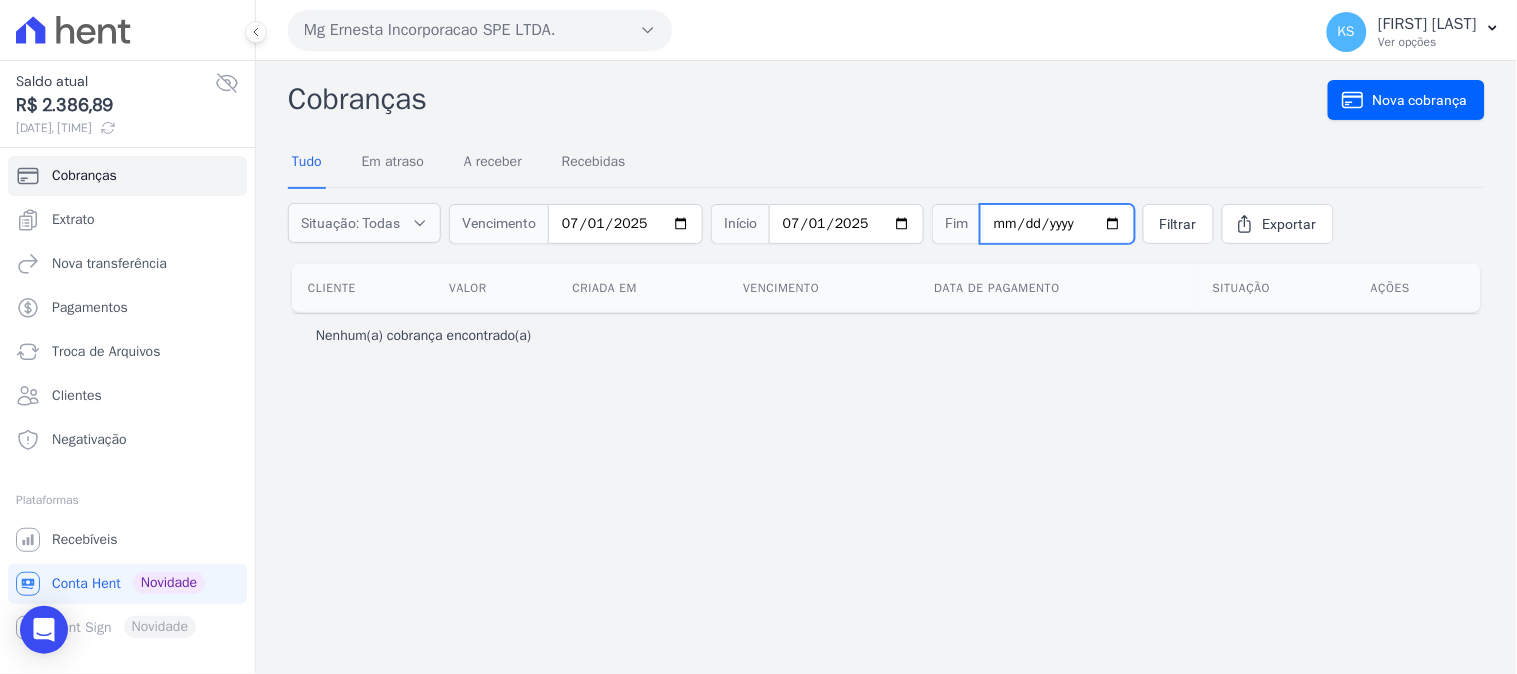 click at bounding box center (1057, 224) 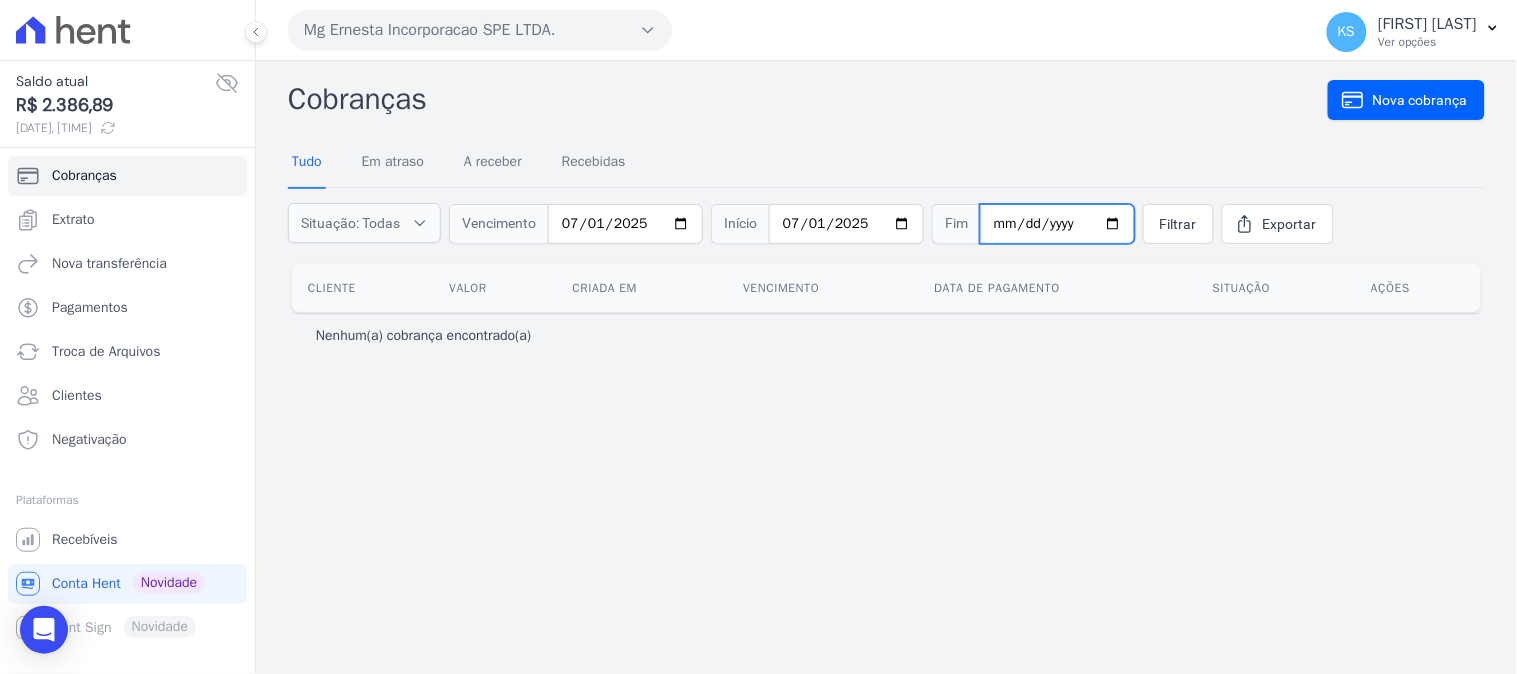 type on "2025-08-06" 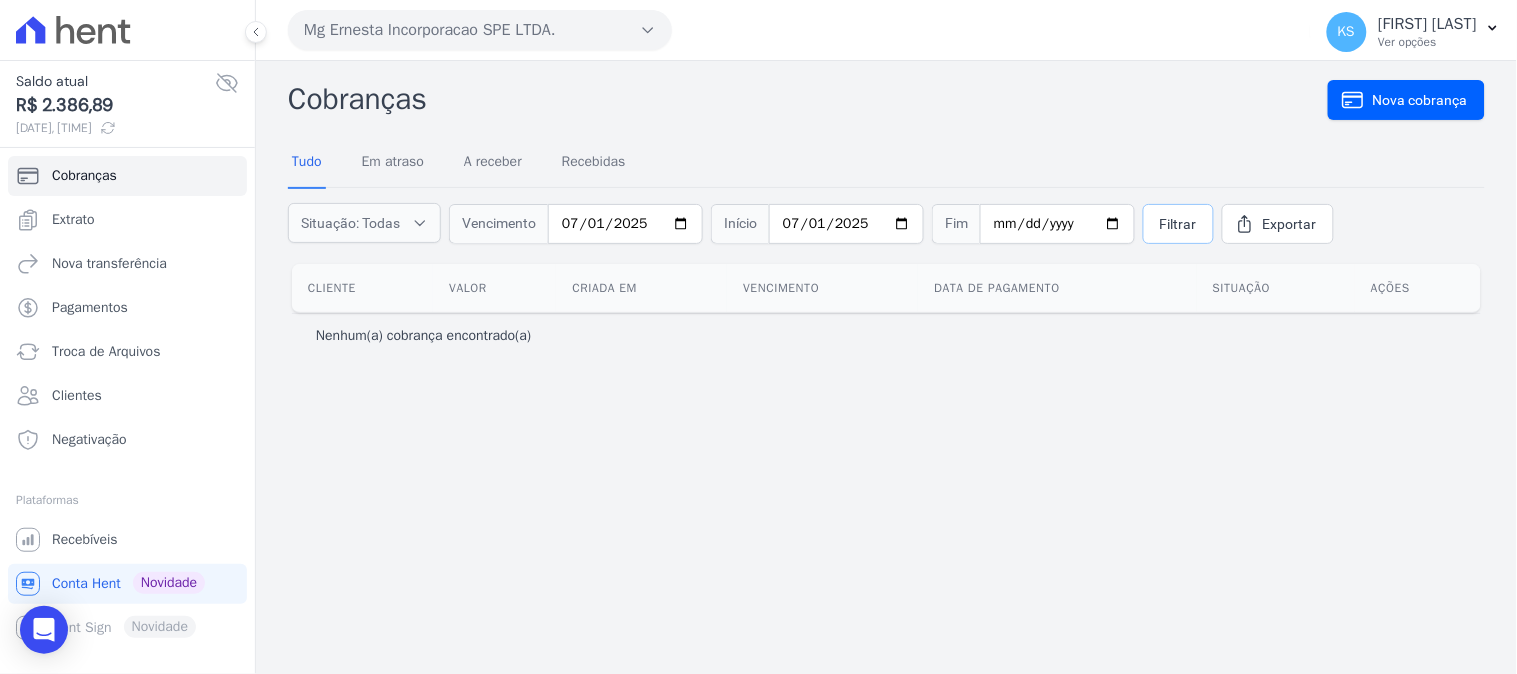 click on "Filtrar" at bounding box center [1178, 224] 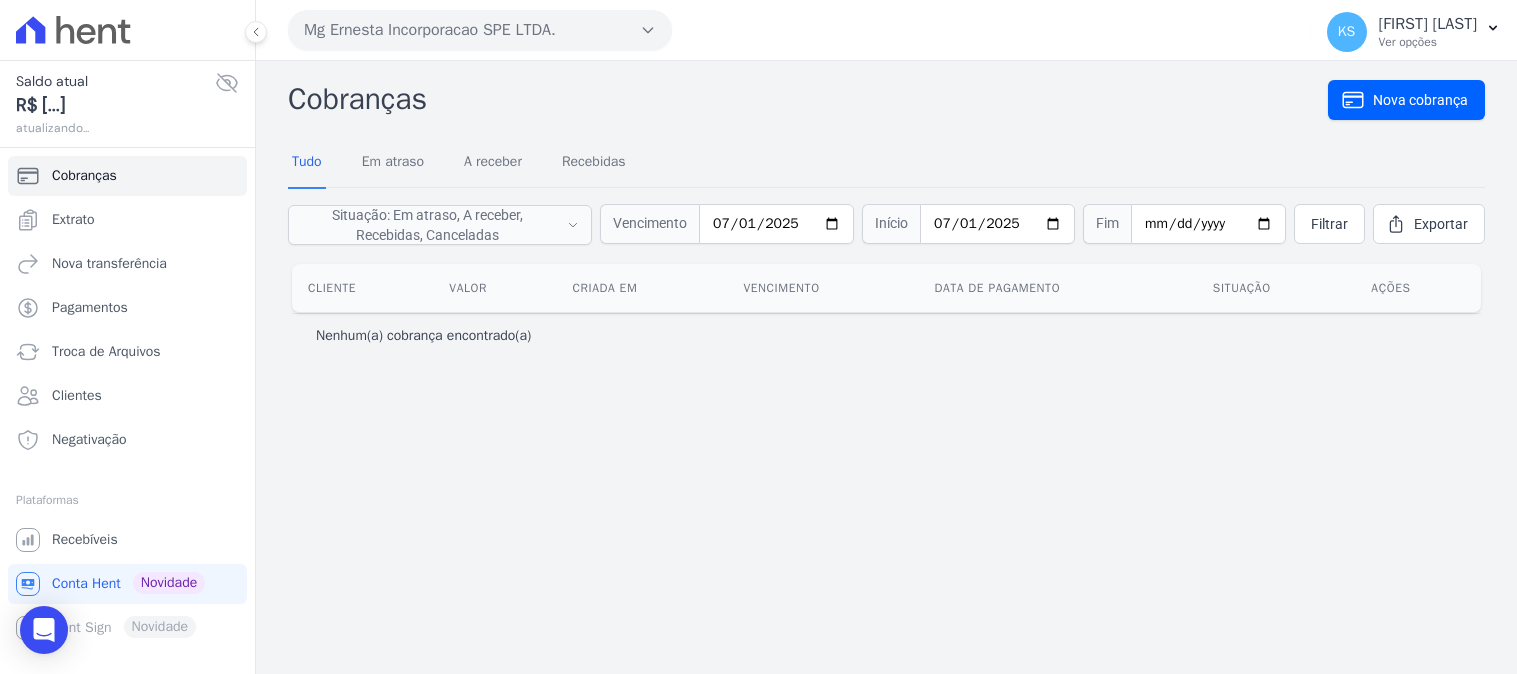 scroll, scrollTop: 0, scrollLeft: 0, axis: both 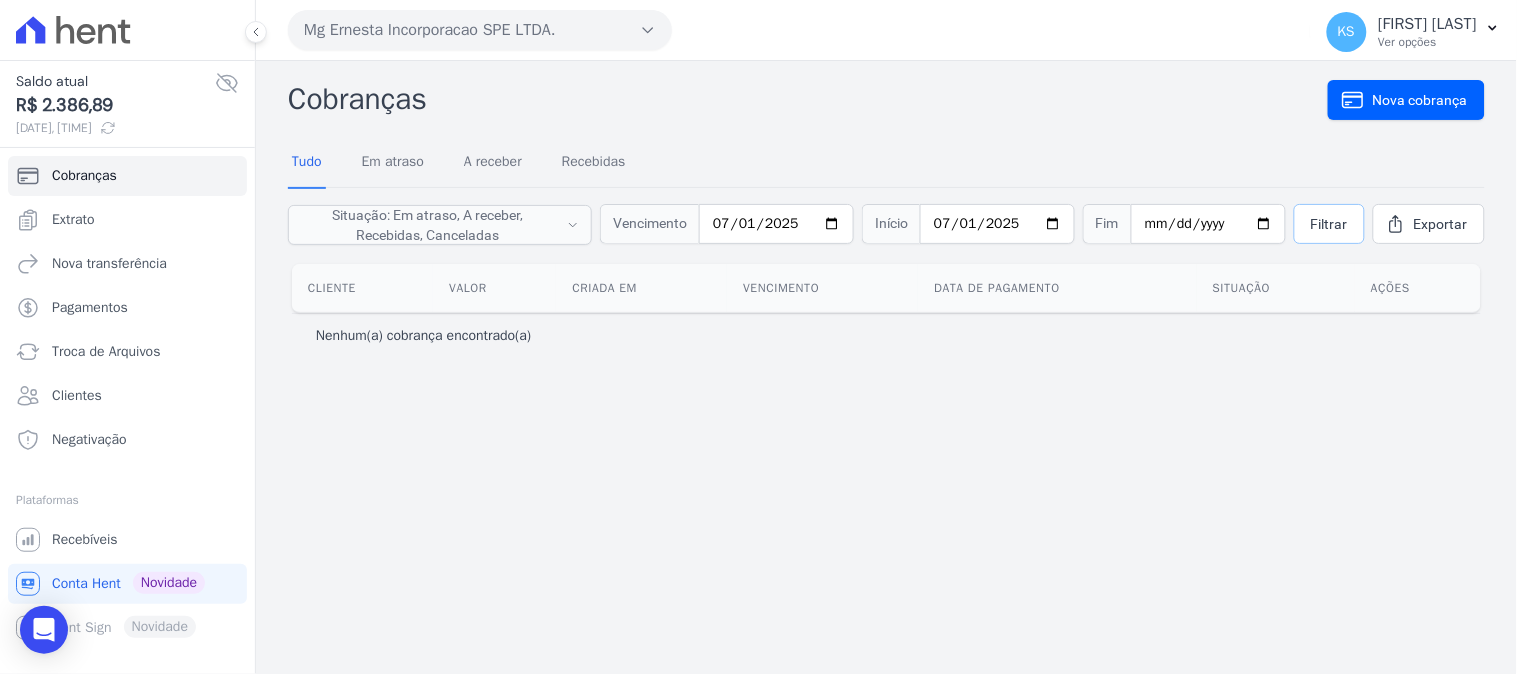 click on "Filtrar" at bounding box center [1329, 224] 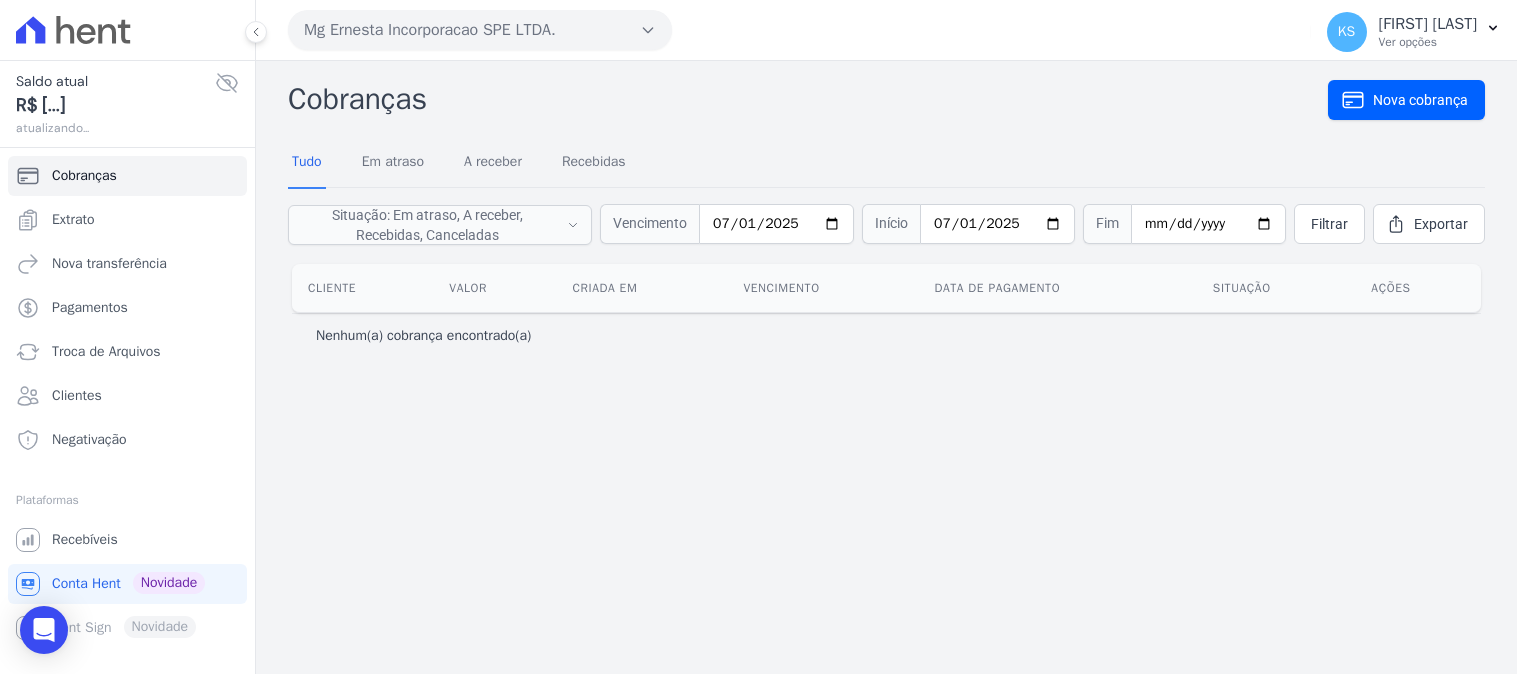 scroll, scrollTop: 0, scrollLeft: 0, axis: both 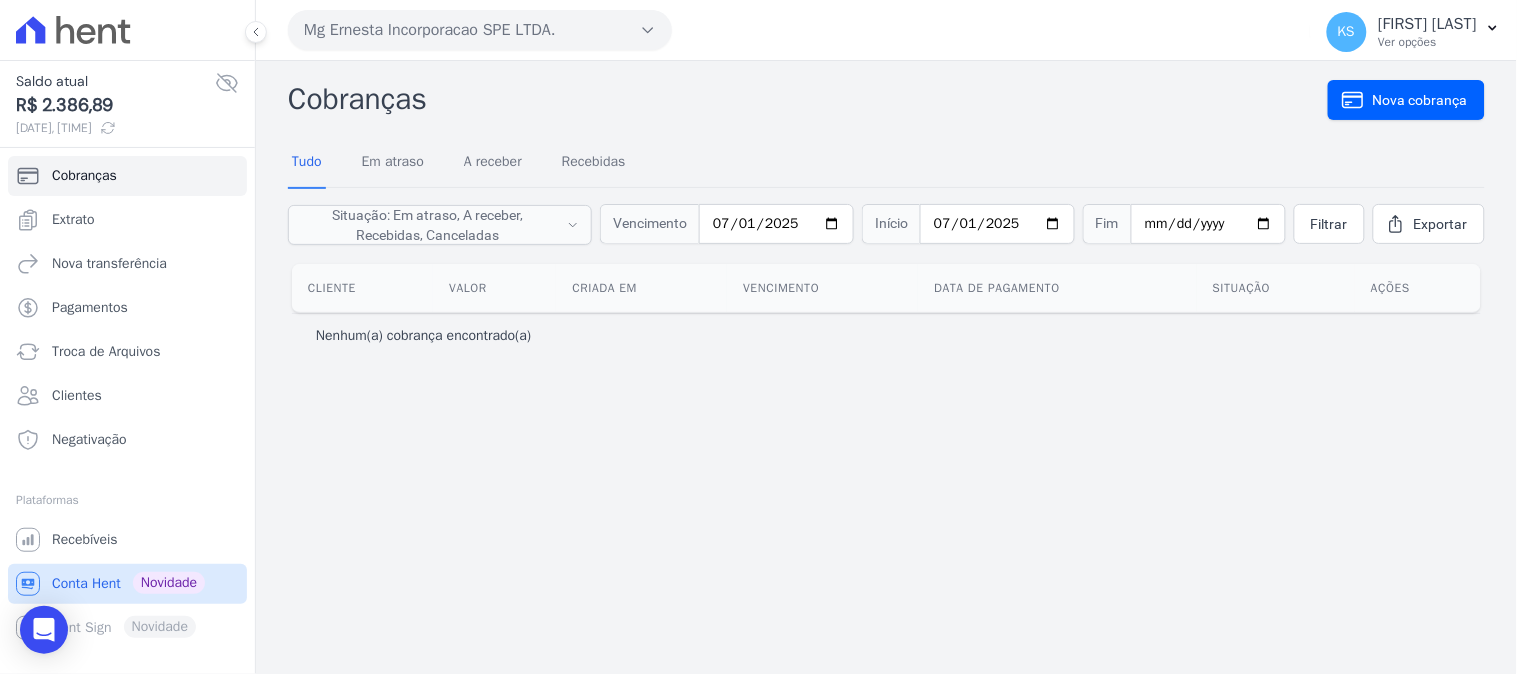 click on "Conta Hent" at bounding box center [86, 584] 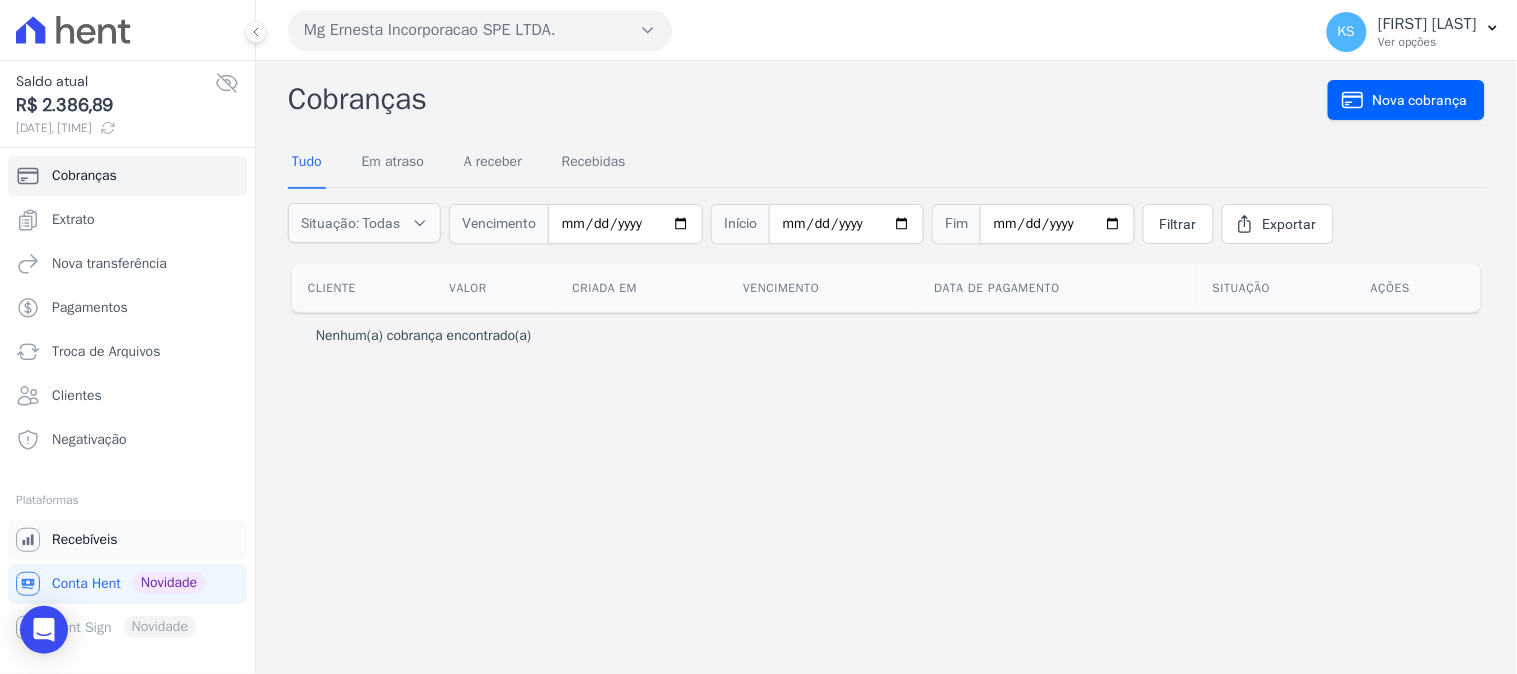 click on "Recebíveis" at bounding box center (85, 540) 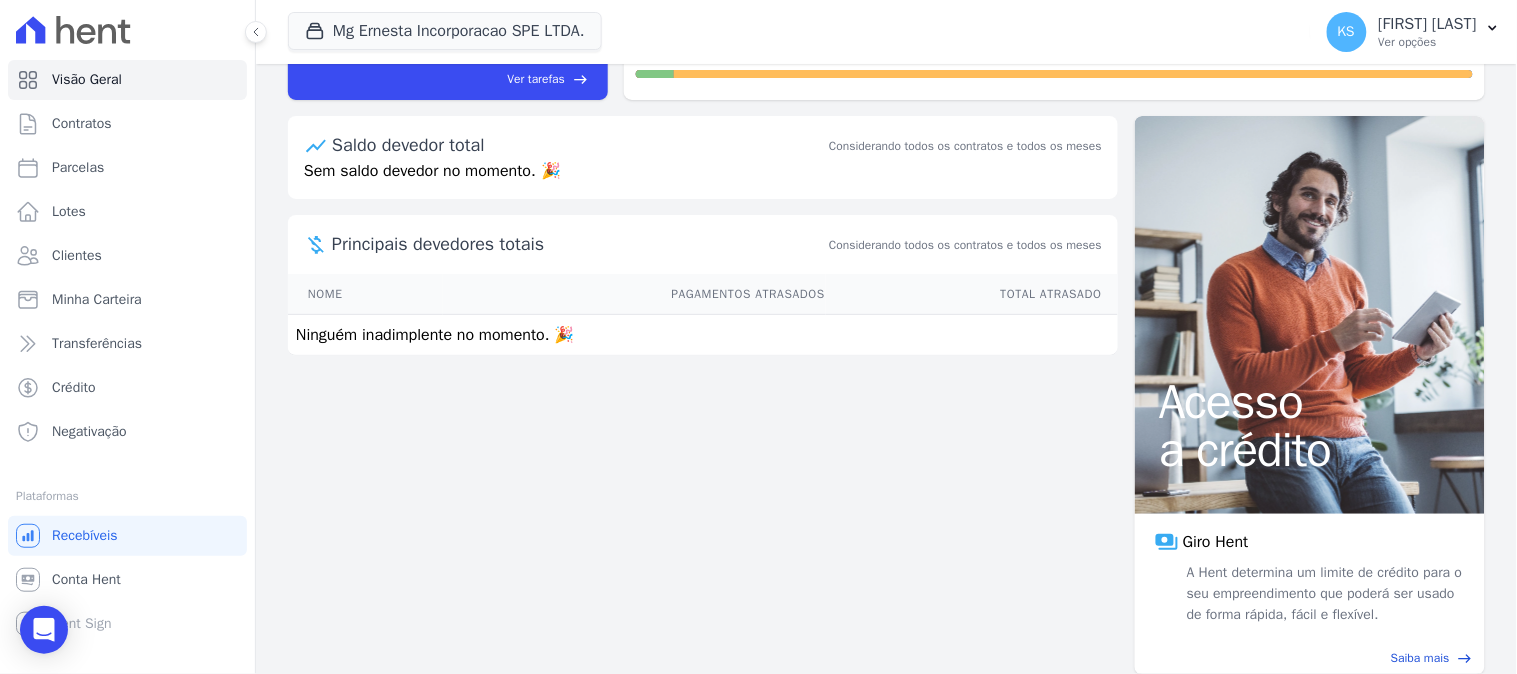 scroll, scrollTop: 45, scrollLeft: 0, axis: vertical 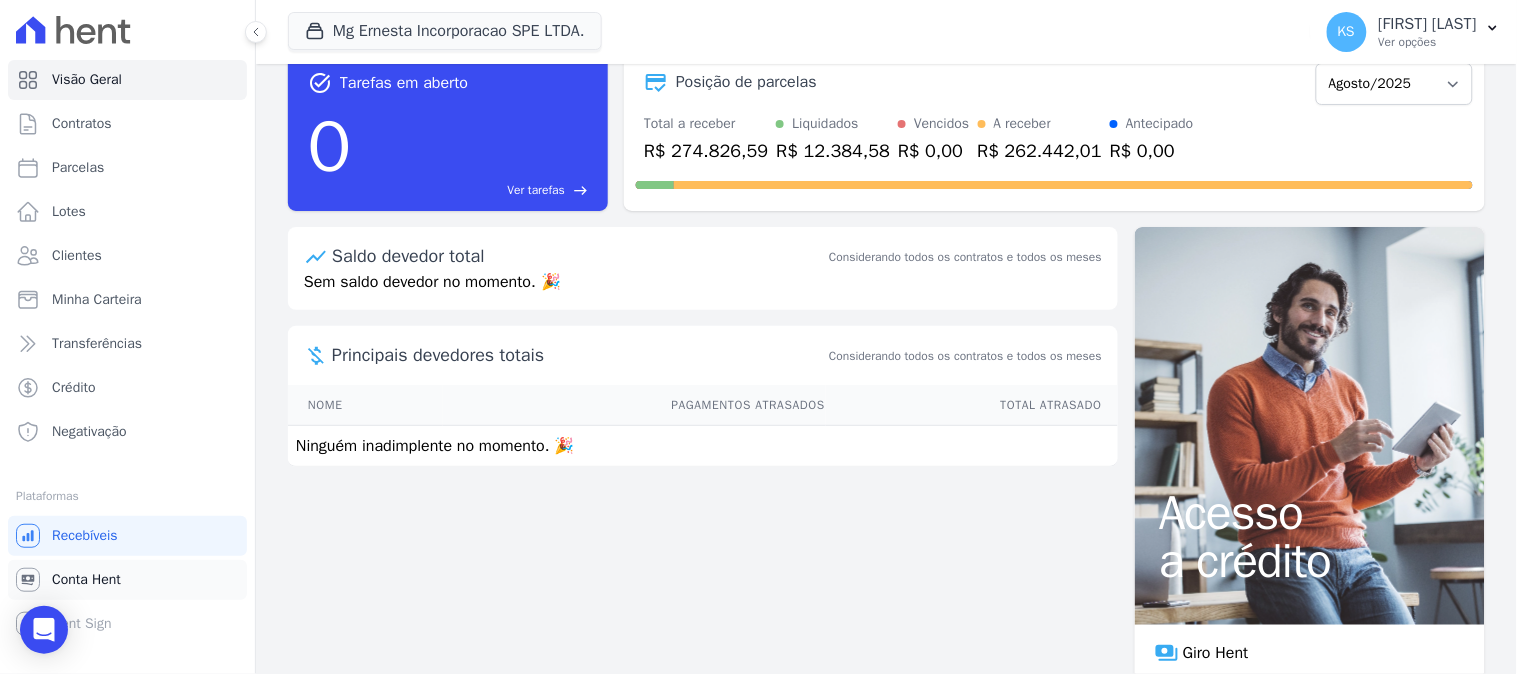 click on "Conta Hent" at bounding box center (86, 580) 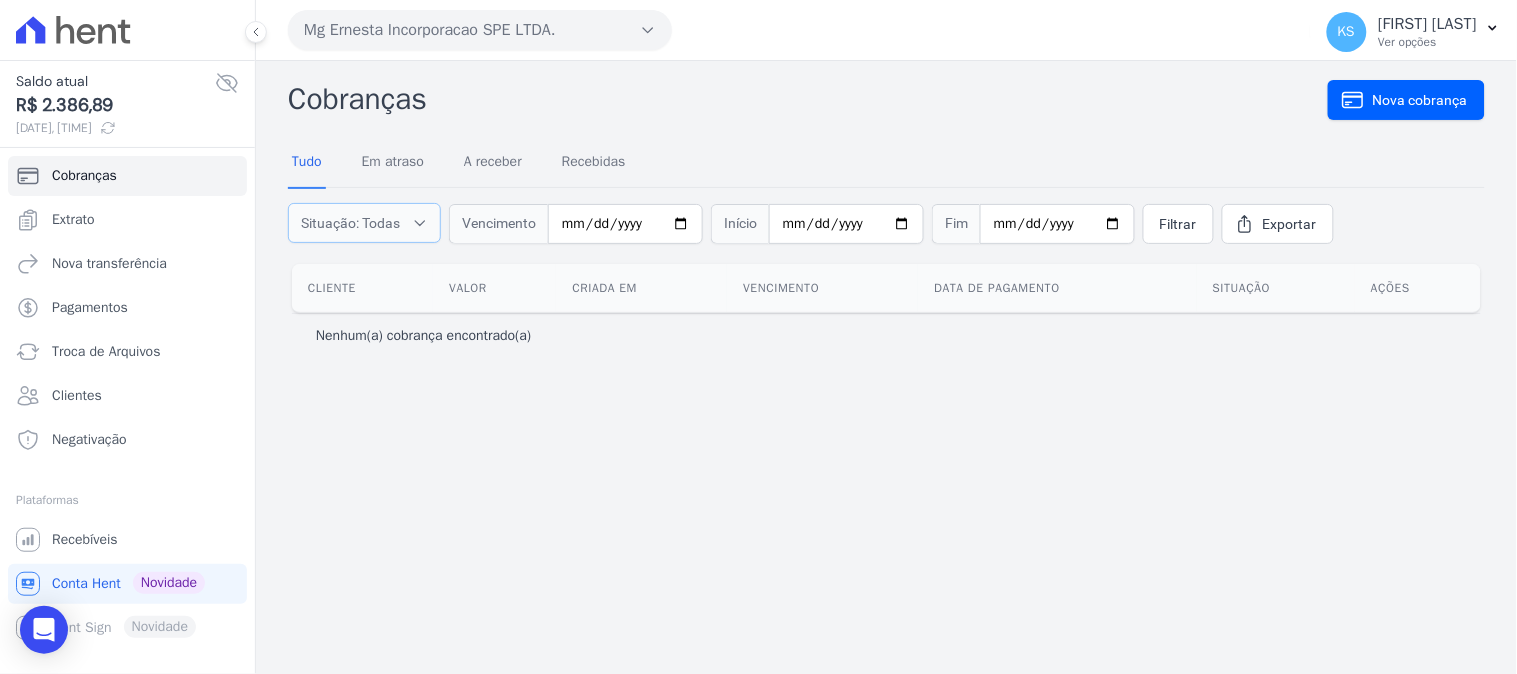click on "Situação: Todas" at bounding box center [350, 223] 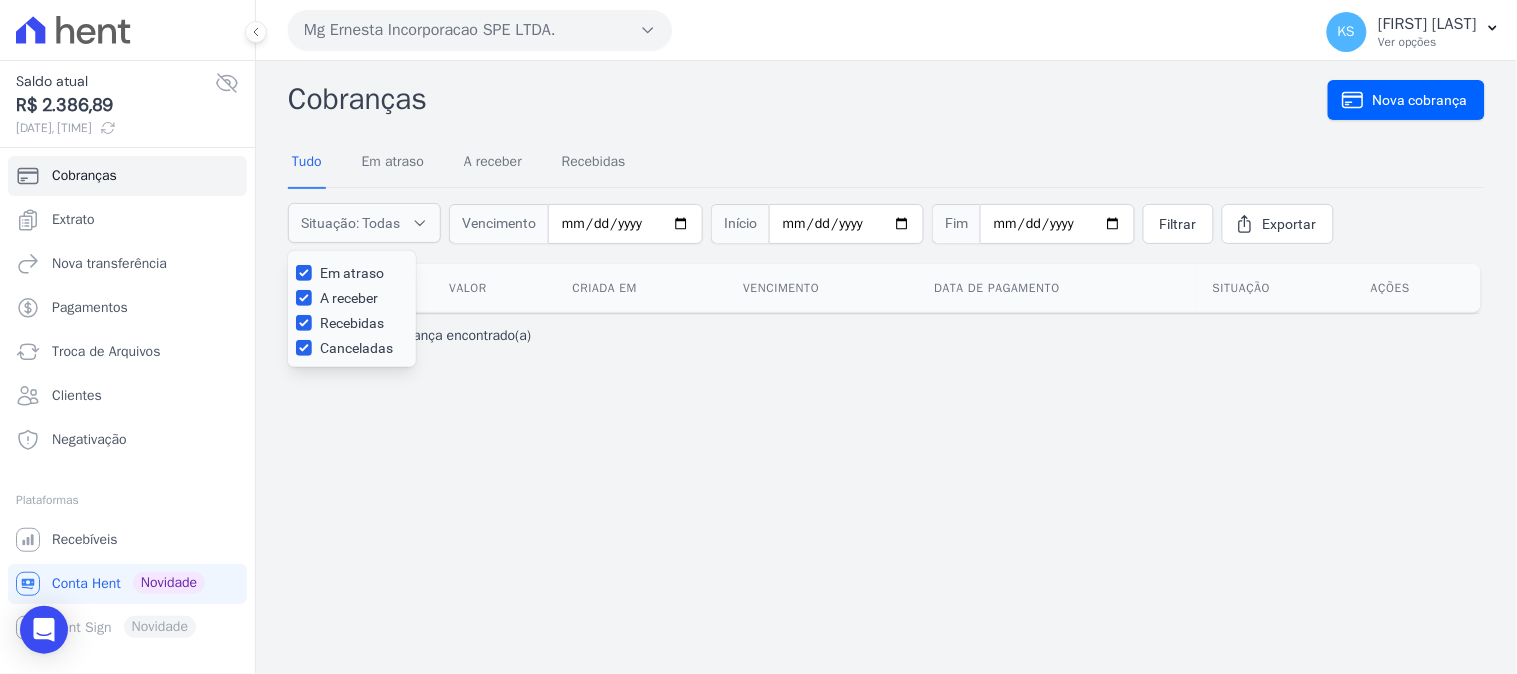 click on "Valor" at bounding box center (494, 288) 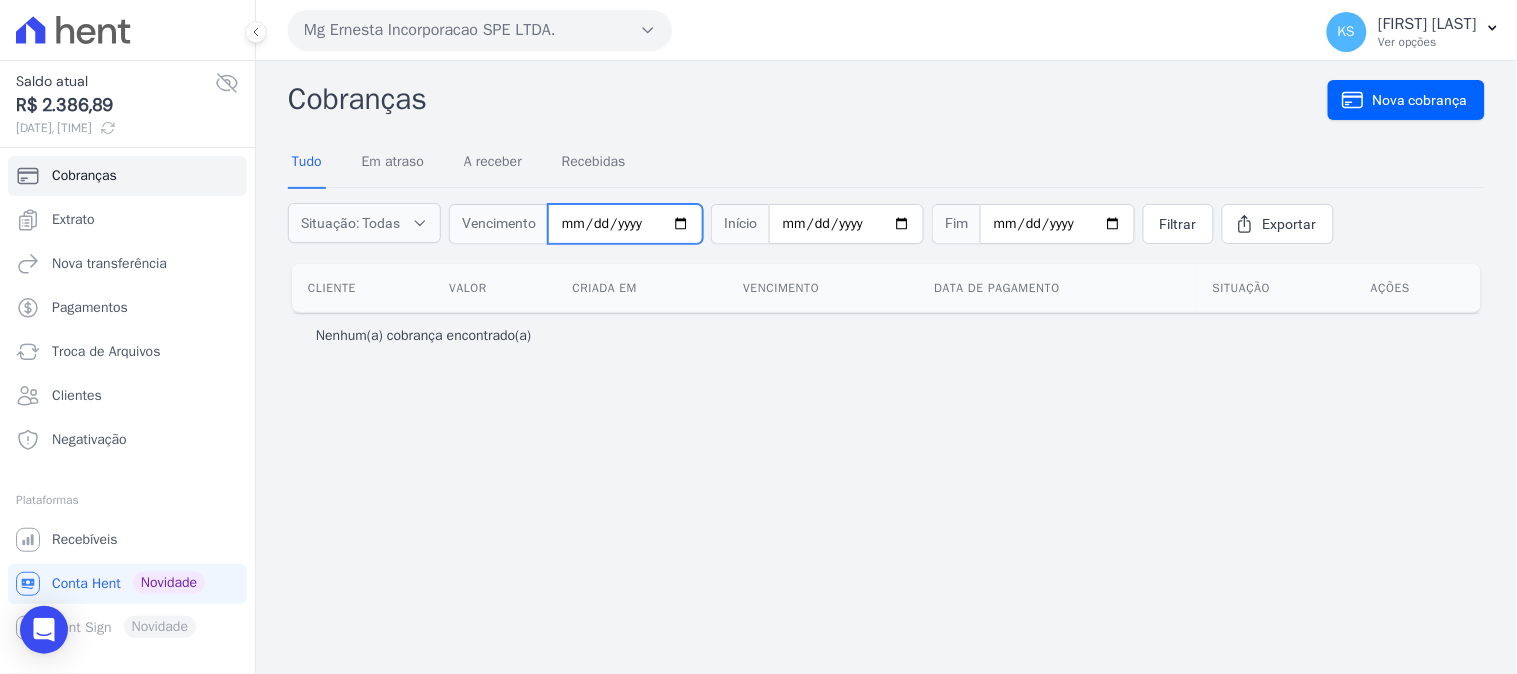 click at bounding box center (625, 224) 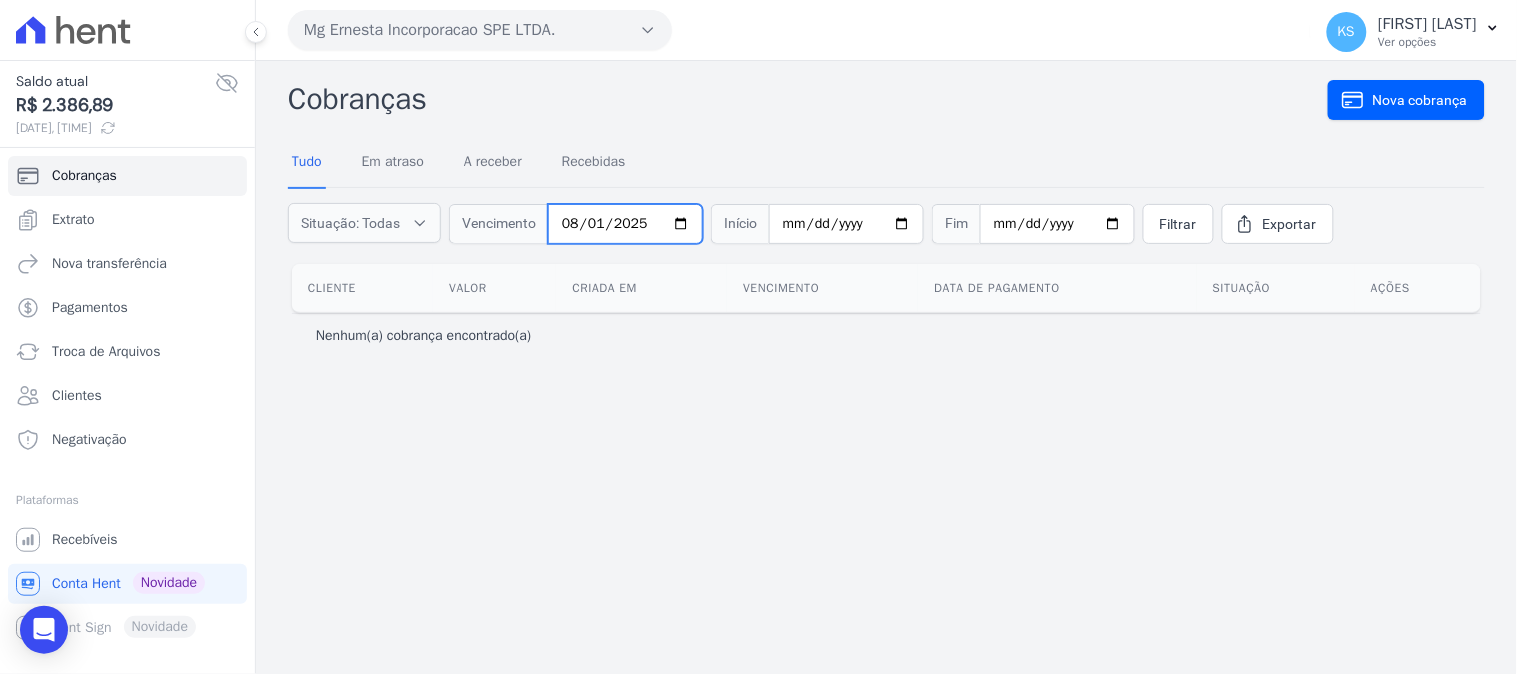 type on "2025-08-01" 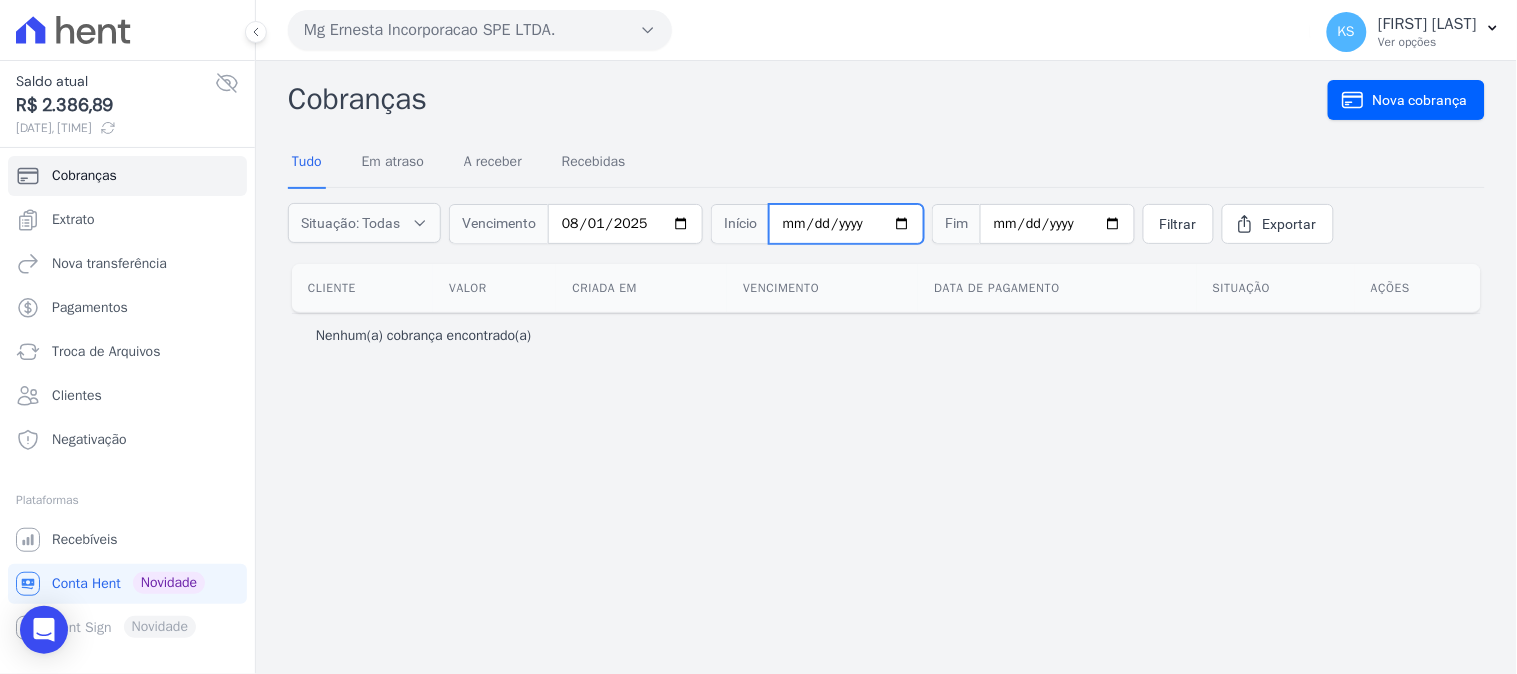 click at bounding box center [846, 224] 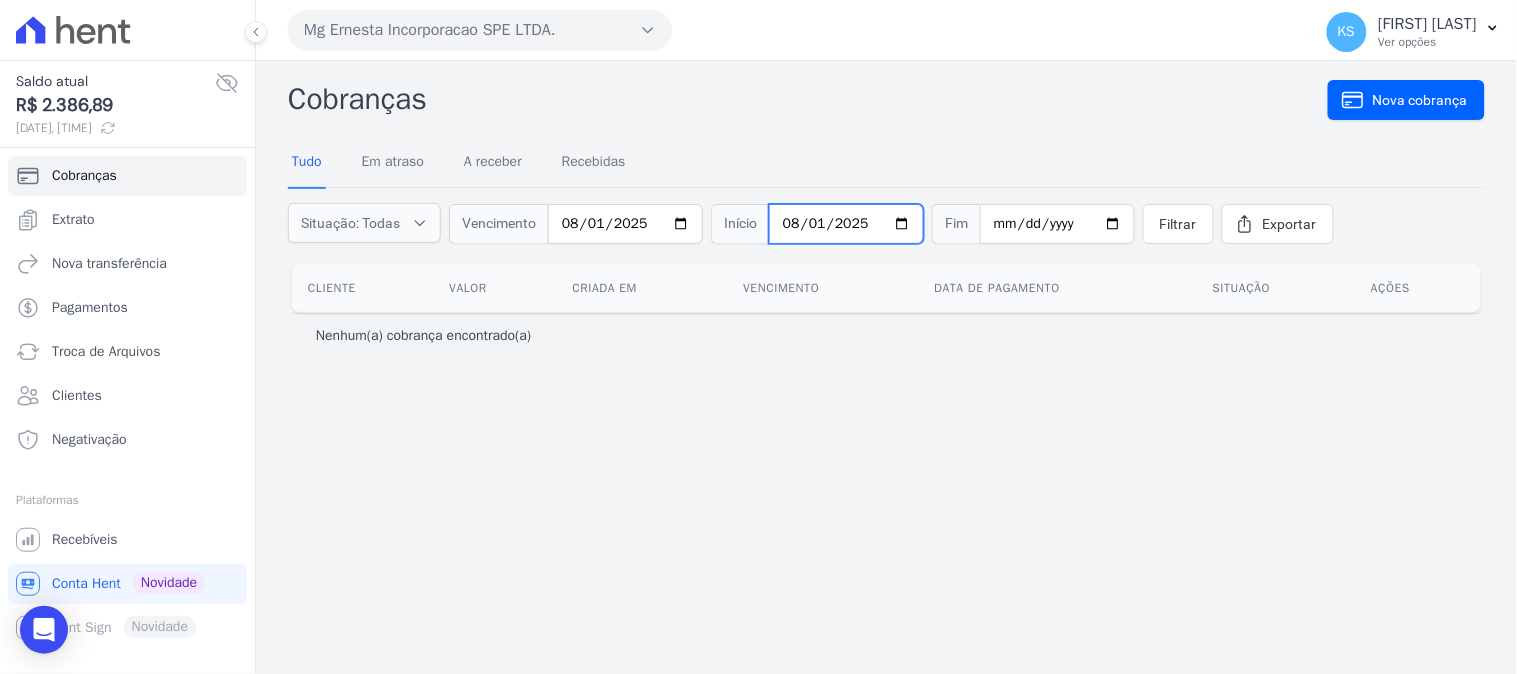 type on "2025-08-01" 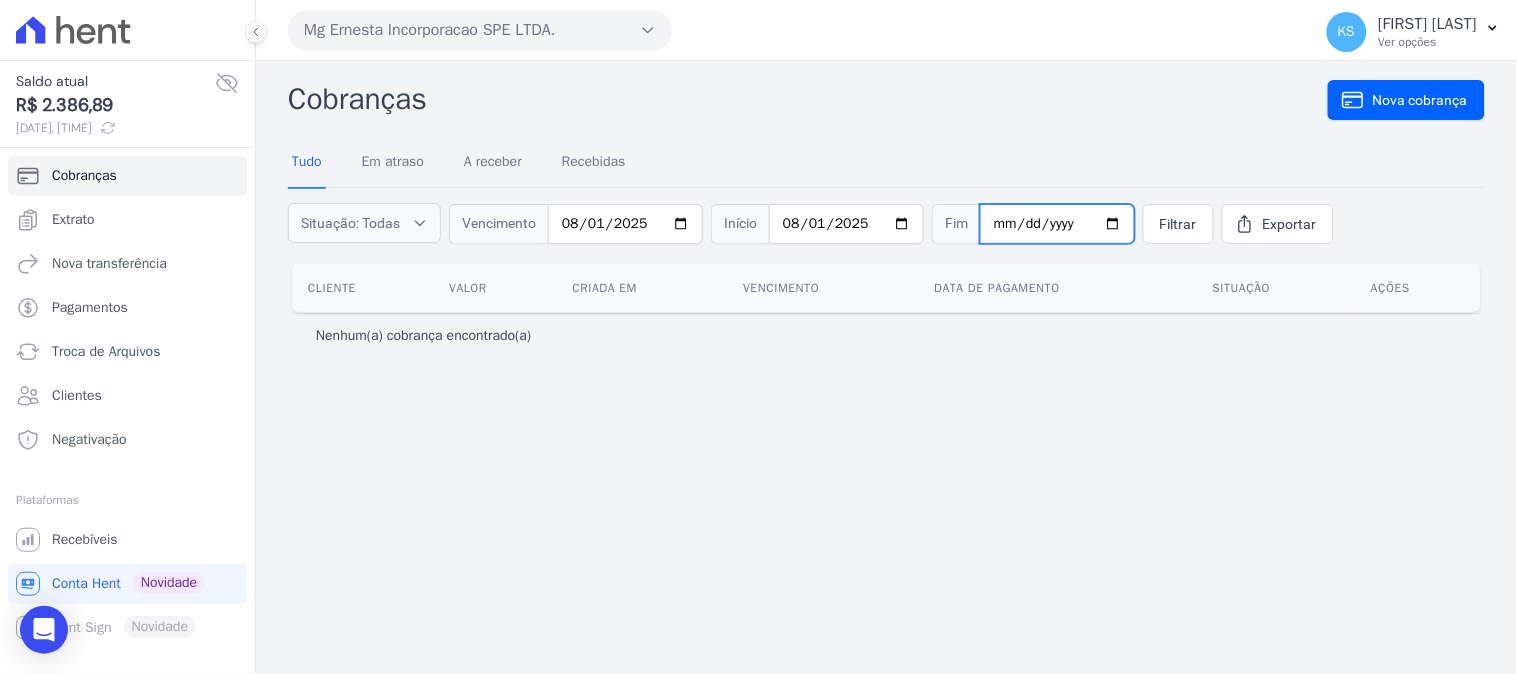 click at bounding box center (1057, 224) 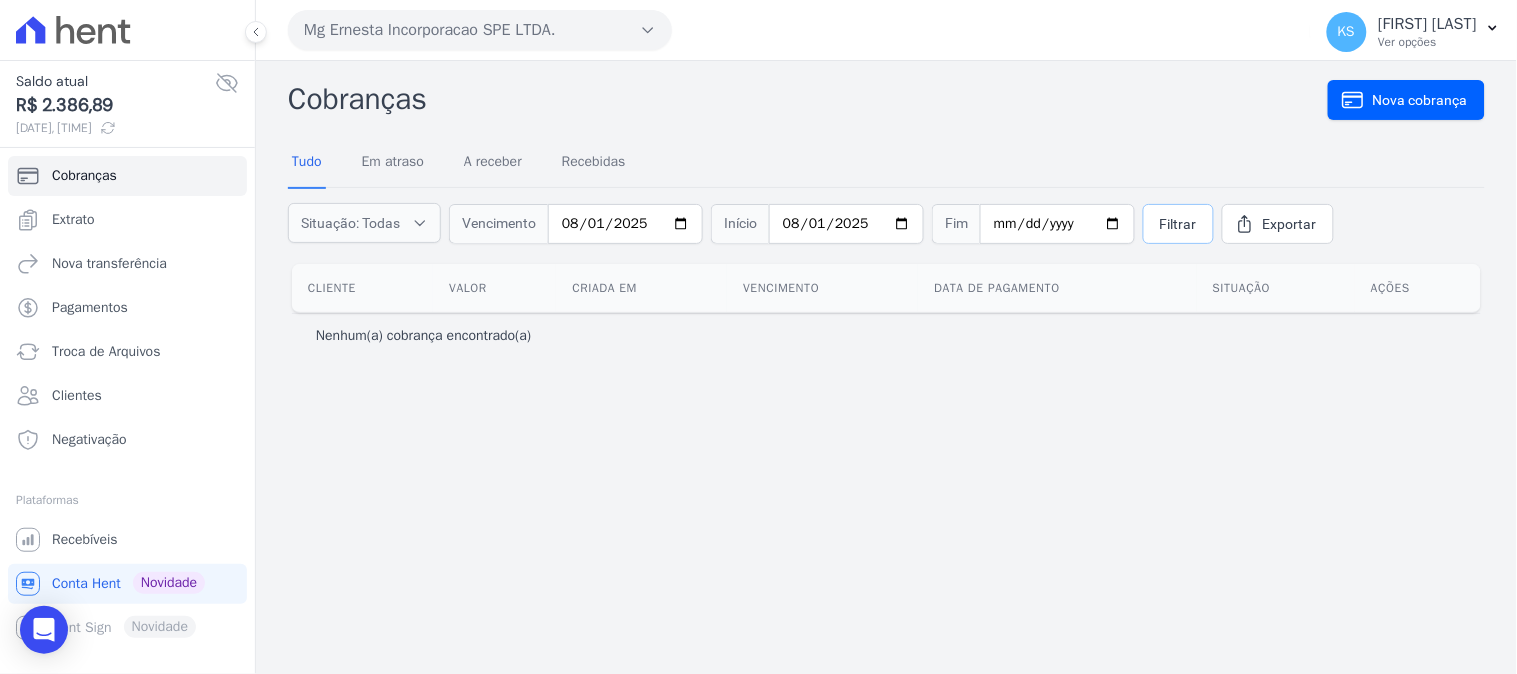 click on "Filtrar" at bounding box center (1178, 224) 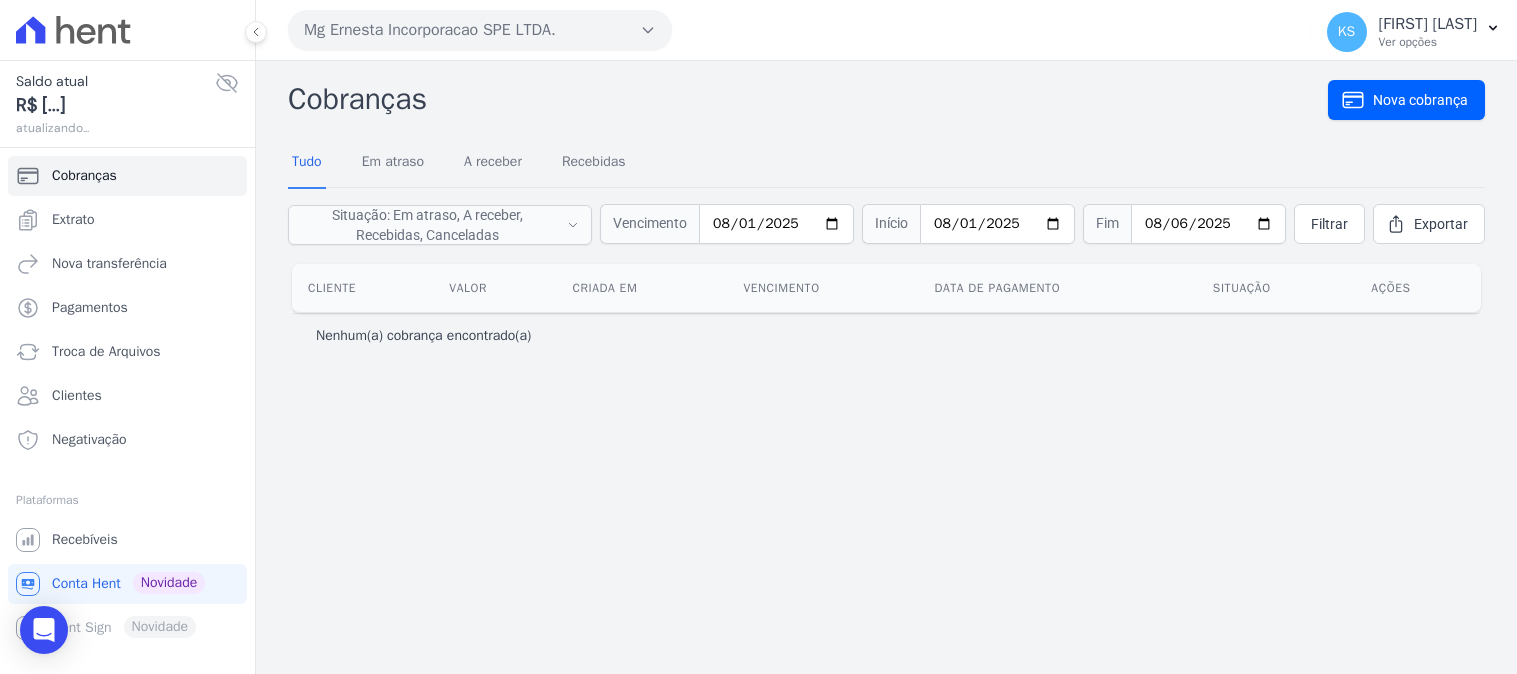scroll, scrollTop: 0, scrollLeft: 0, axis: both 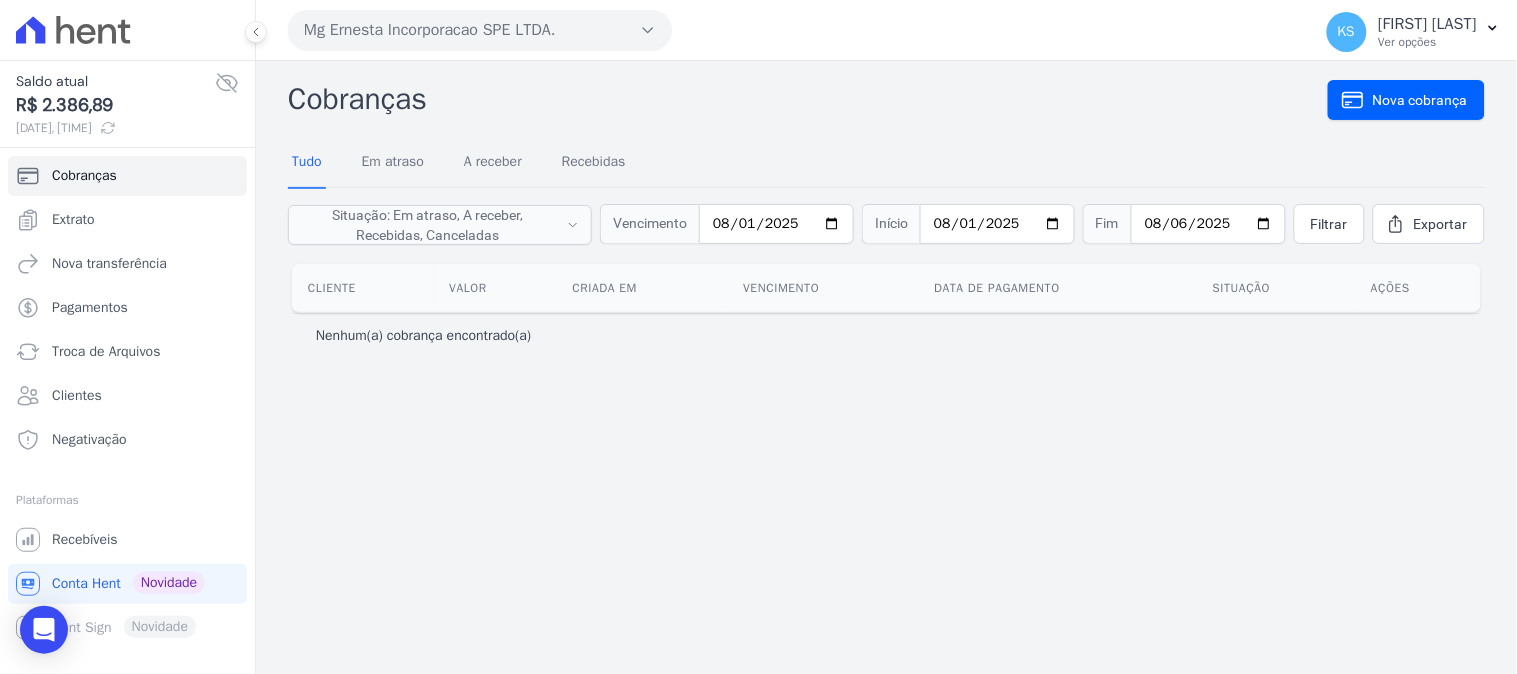 click 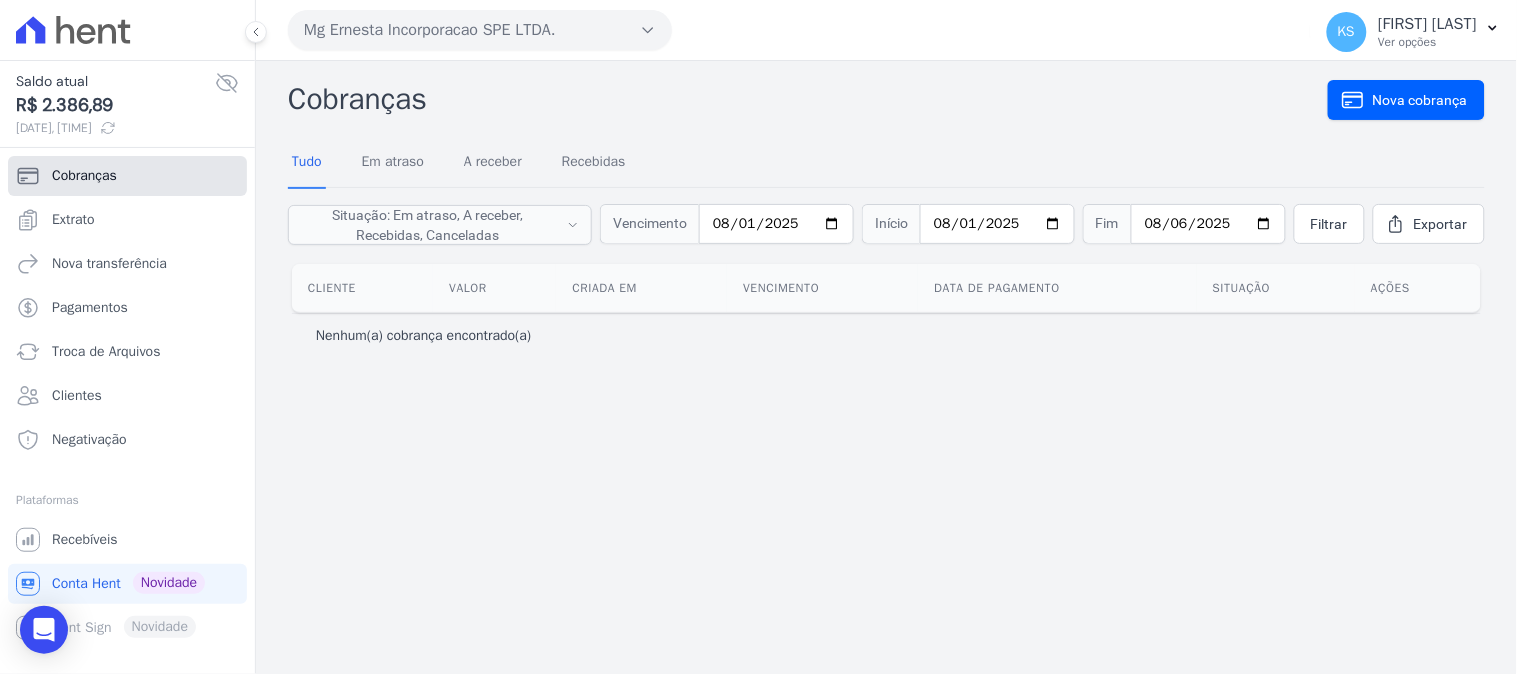 click on "Cobranças" at bounding box center [84, 176] 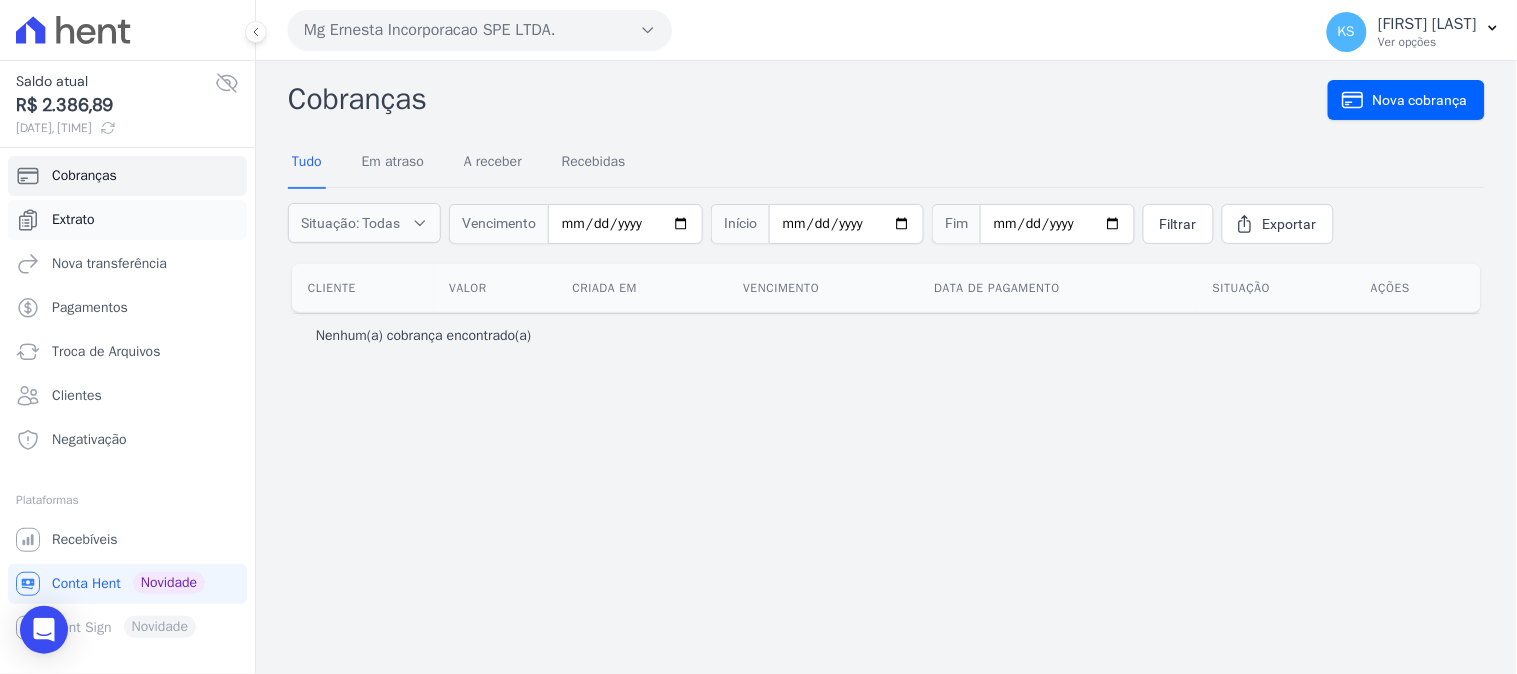 click on "Extrato" at bounding box center [73, 220] 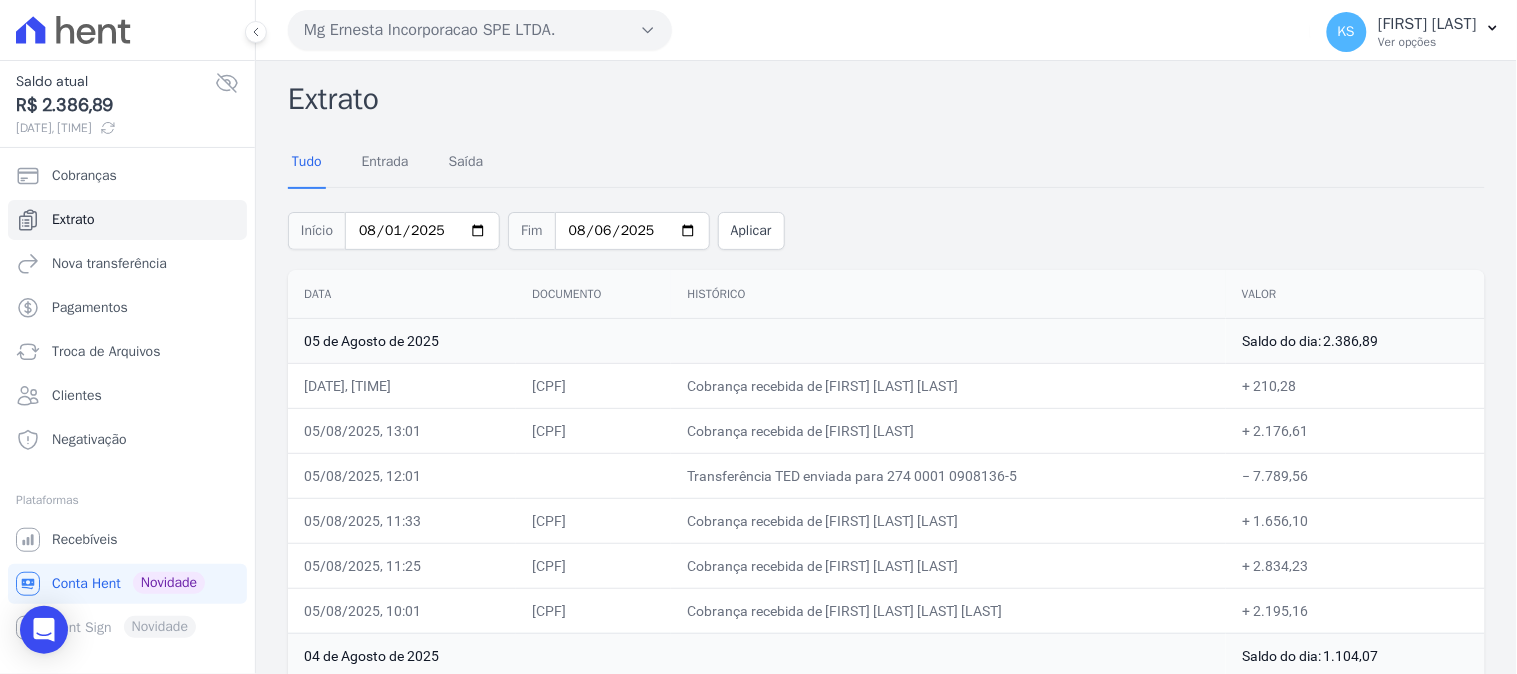 scroll, scrollTop: 201, scrollLeft: 0, axis: vertical 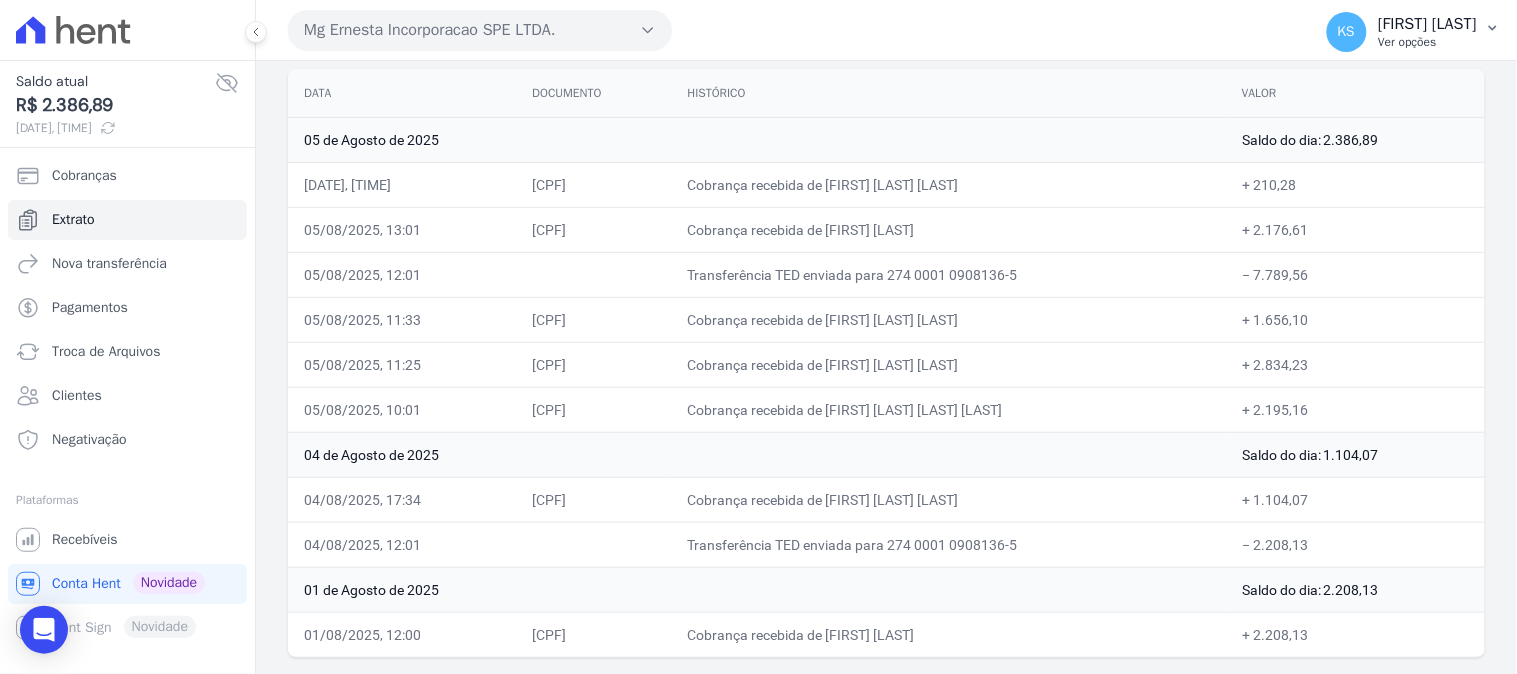 click on "Ver opções" at bounding box center [1428, 42] 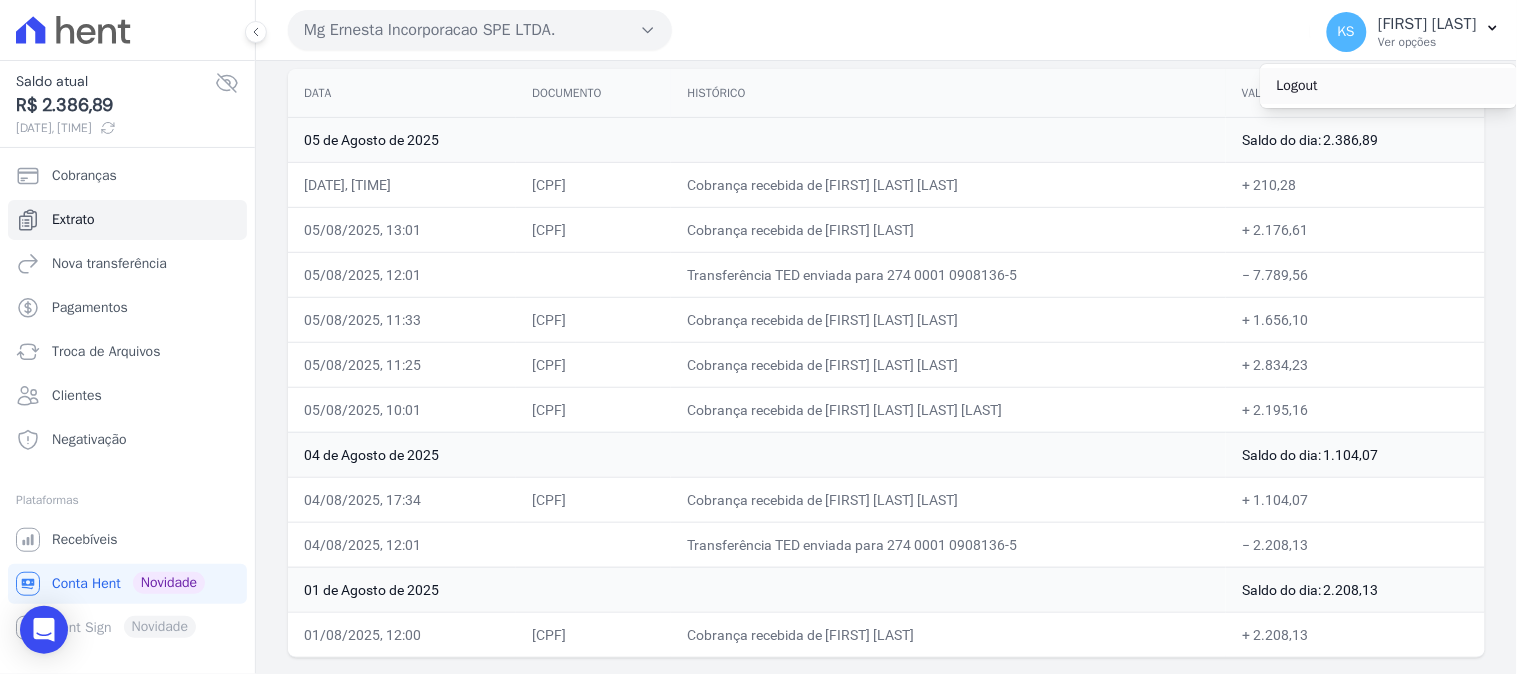 click on "Logout" at bounding box center (1389, 86) 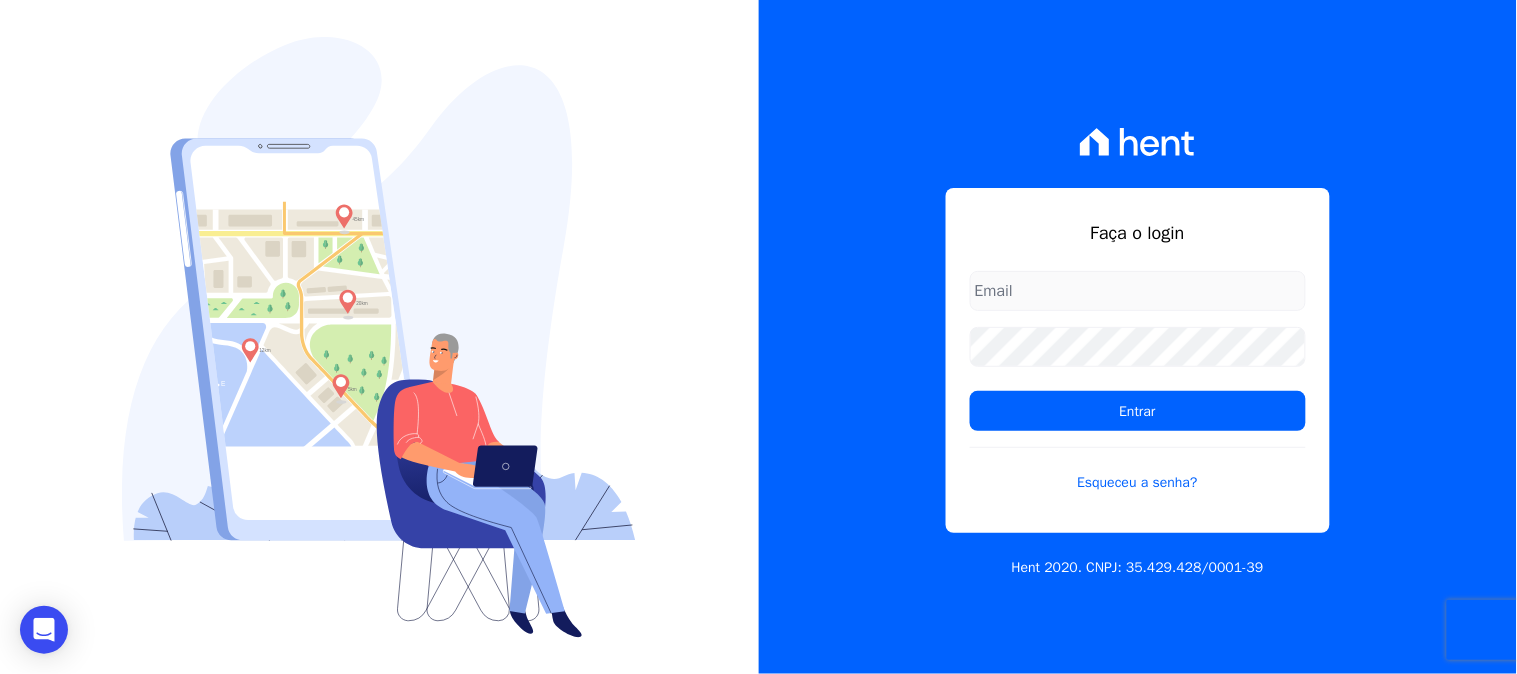 click at bounding box center (1138, 291) 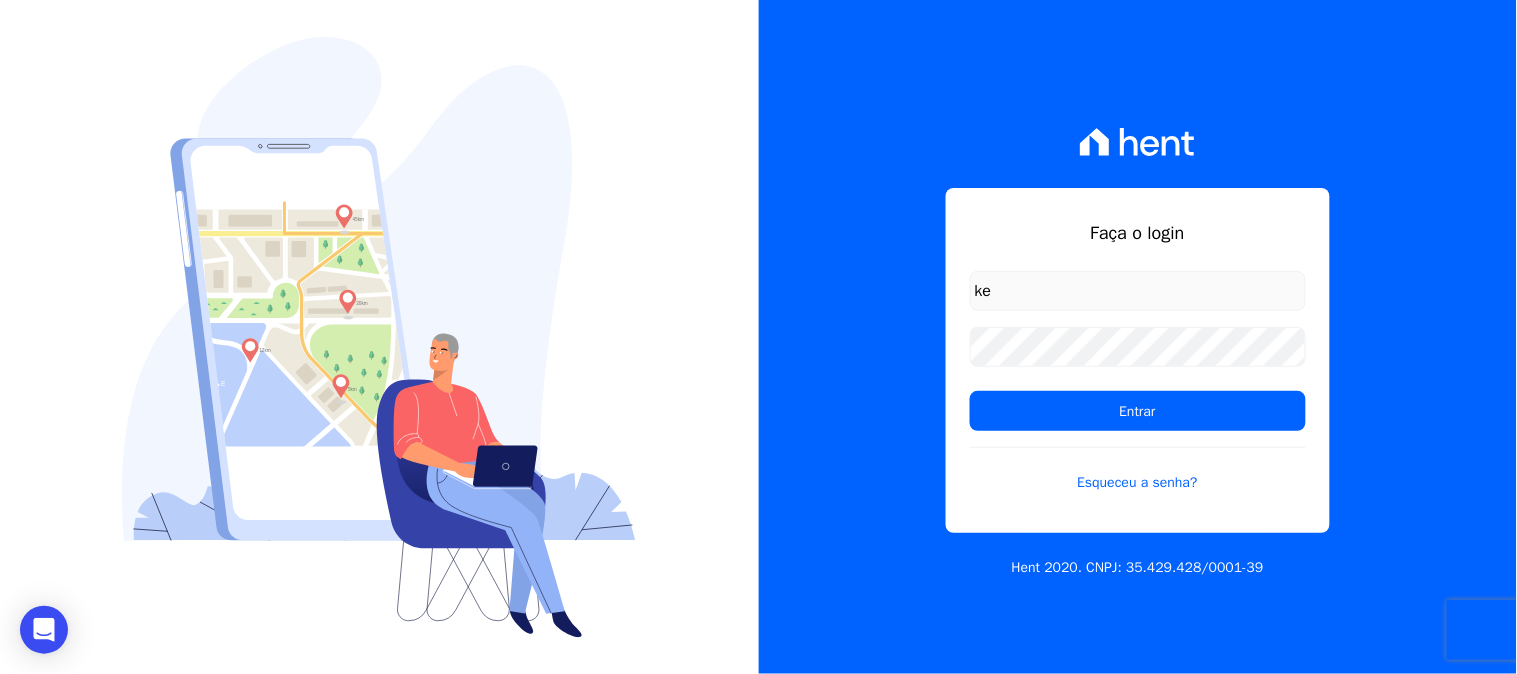 type on "[EMAIL]" 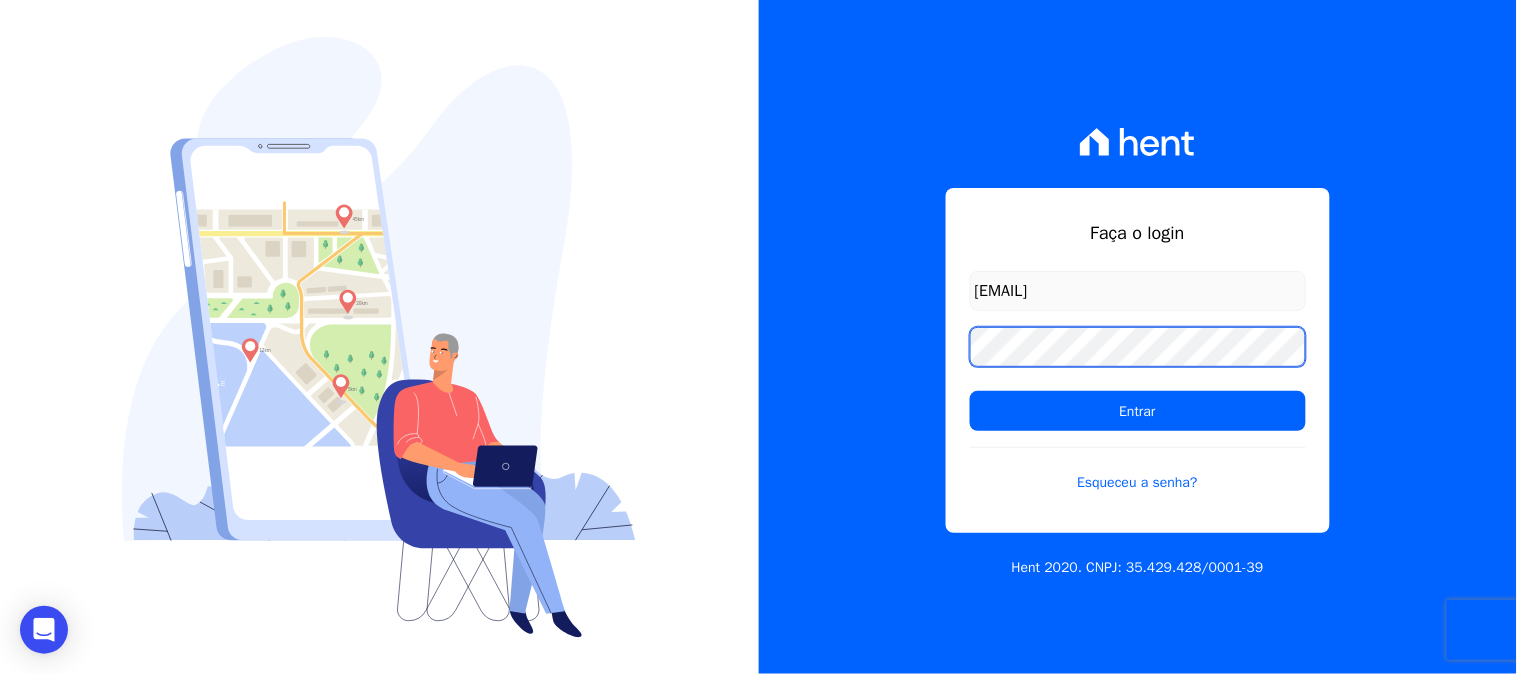 click on "Faça o login
[EMAIL]
Entrar
Esqueceu a senha?
Hent 2020. CNPJ: 35.429.428/0001-39" at bounding box center (1138, 337) 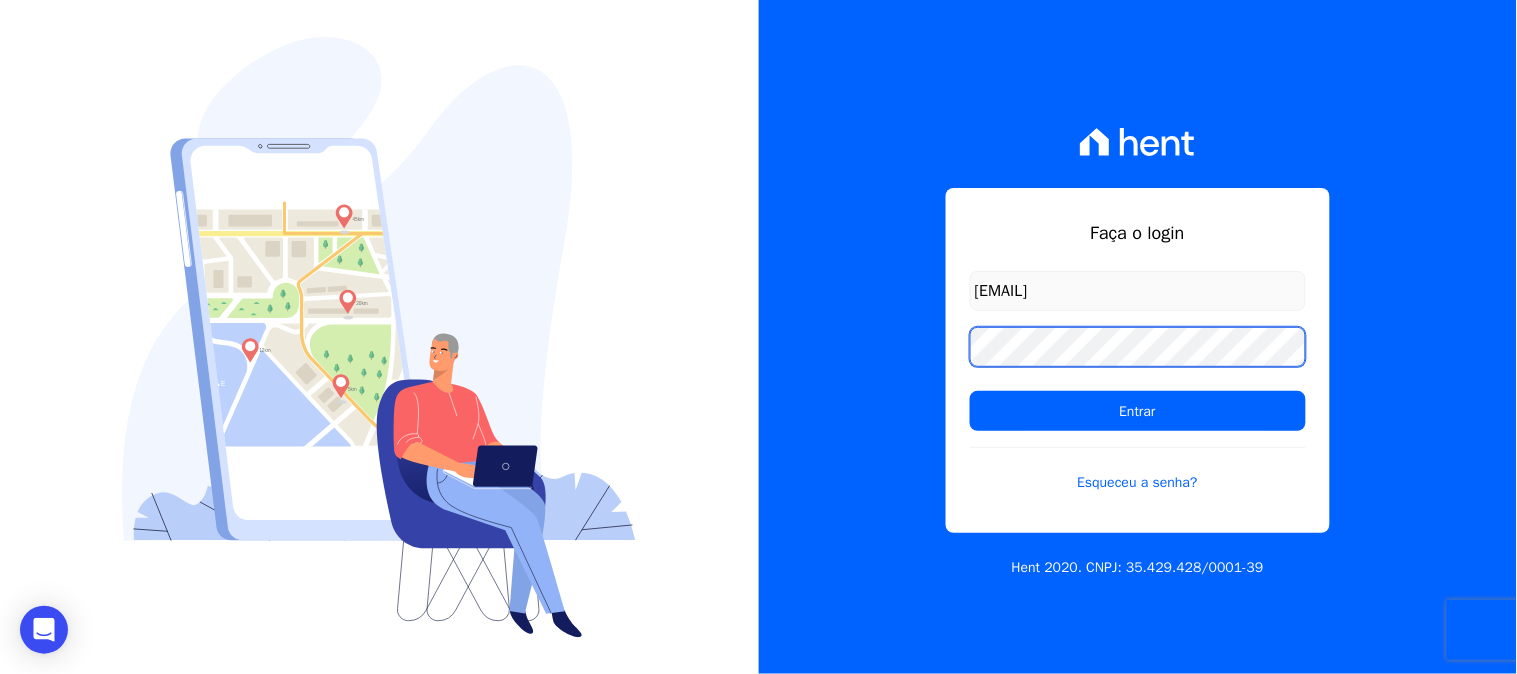 click on "Entrar" at bounding box center (1138, 411) 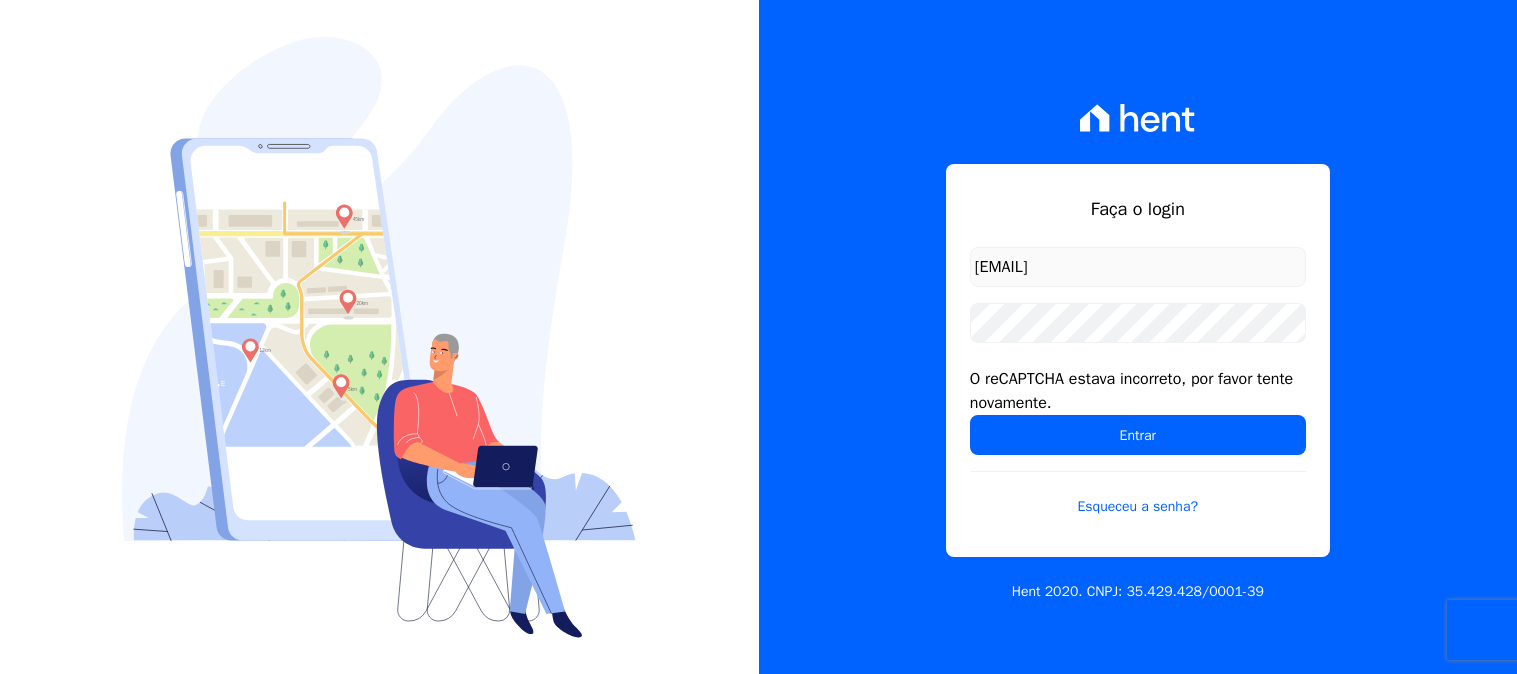 scroll, scrollTop: 0, scrollLeft: 0, axis: both 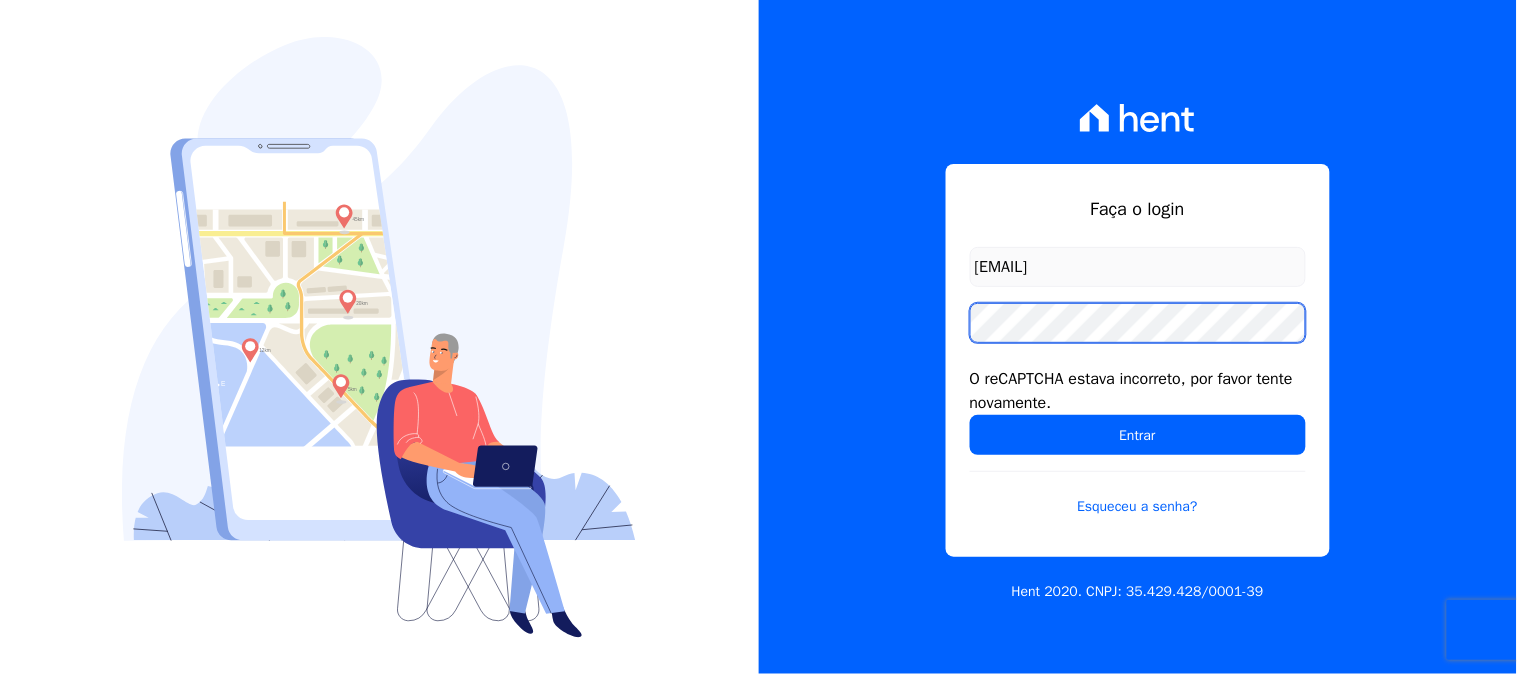 click on "Entrar" at bounding box center (1138, 435) 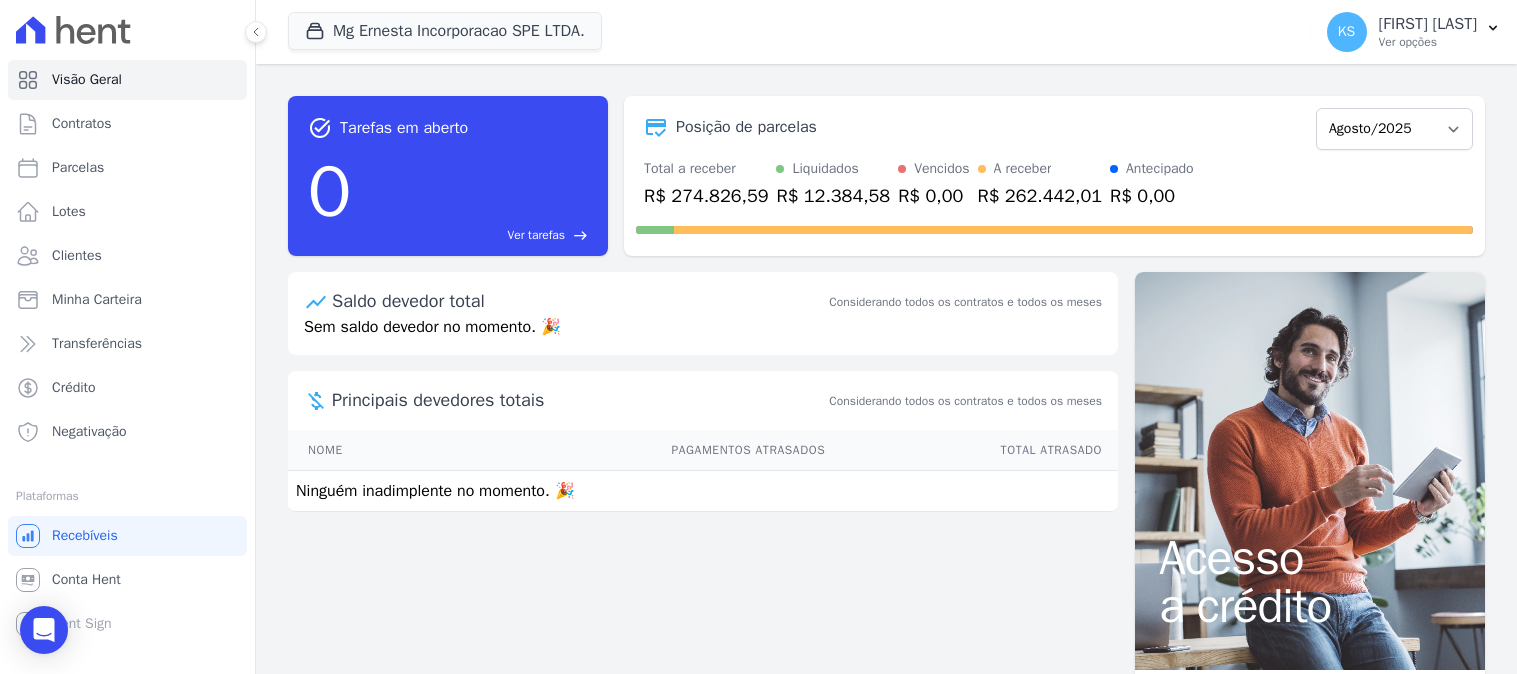 scroll, scrollTop: 0, scrollLeft: 0, axis: both 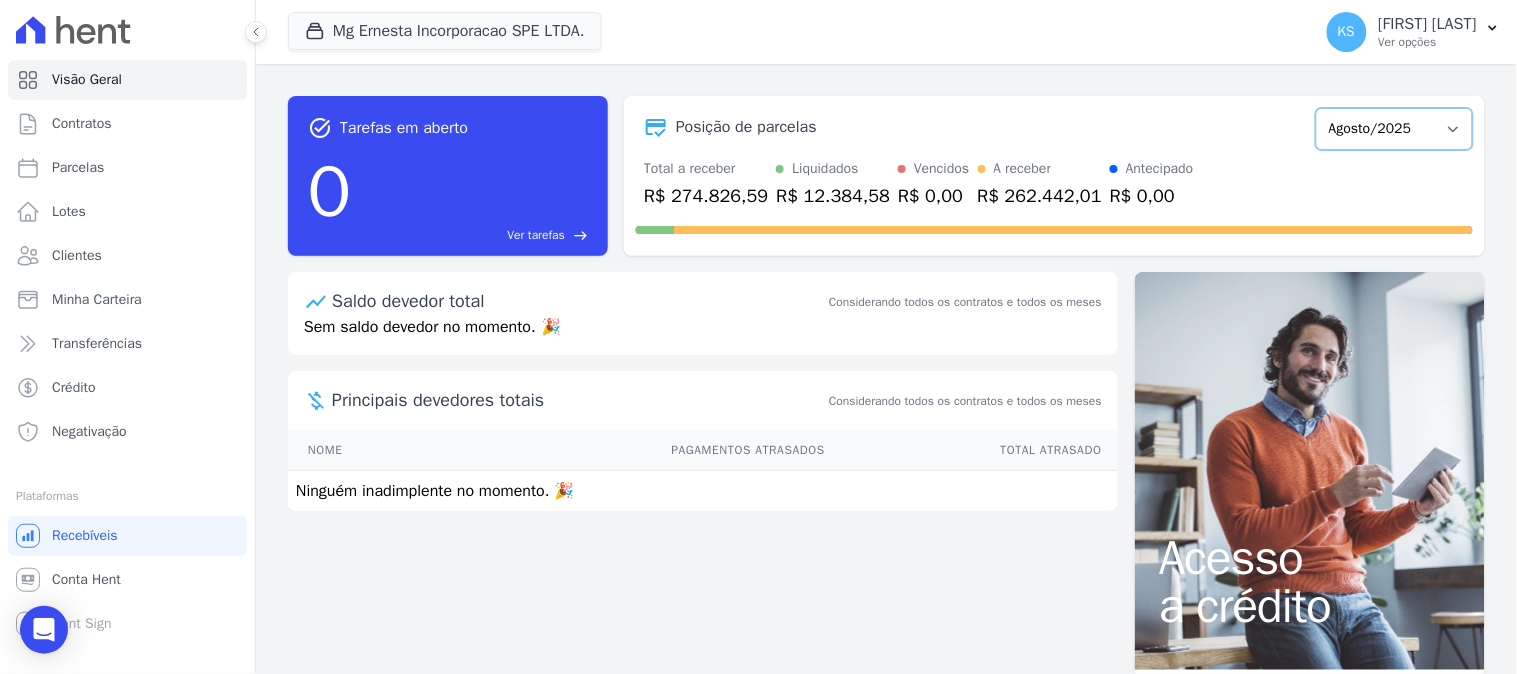 click on "Julho/[YEAR]
Agosto/[YEAR]
Setembro/[YEAR]
Outubro/[YEAR]
Novembro/[YEAR]
Dezembro/[YEAR]
Janeiro/[YEAR+1]
Fevereiro/[YEAR+1]
Março/[YEAR+1]
Abril/[YEAR+1]
Maio/[YEAR+1]
Junho/[YEAR+1]
Julho/[YEAR+1]
Agosto/[YEAR+1]
Setembro/[YEAR+1]
Outubro/[YEAR+1]
Novembro/[YEAR+1]
Dezembro/[YEAR+1]
Janeiro/[YEAR+2]
Fevereiro/[YEAR+2]
Março/[YEAR+2]
Abril/[YEAR+2]
Maio/[YEAR+2]
Junho/[YEAR+2]
Julho/[YEAR+2]
Agosto/[YEAR+2]" at bounding box center (1394, 129) 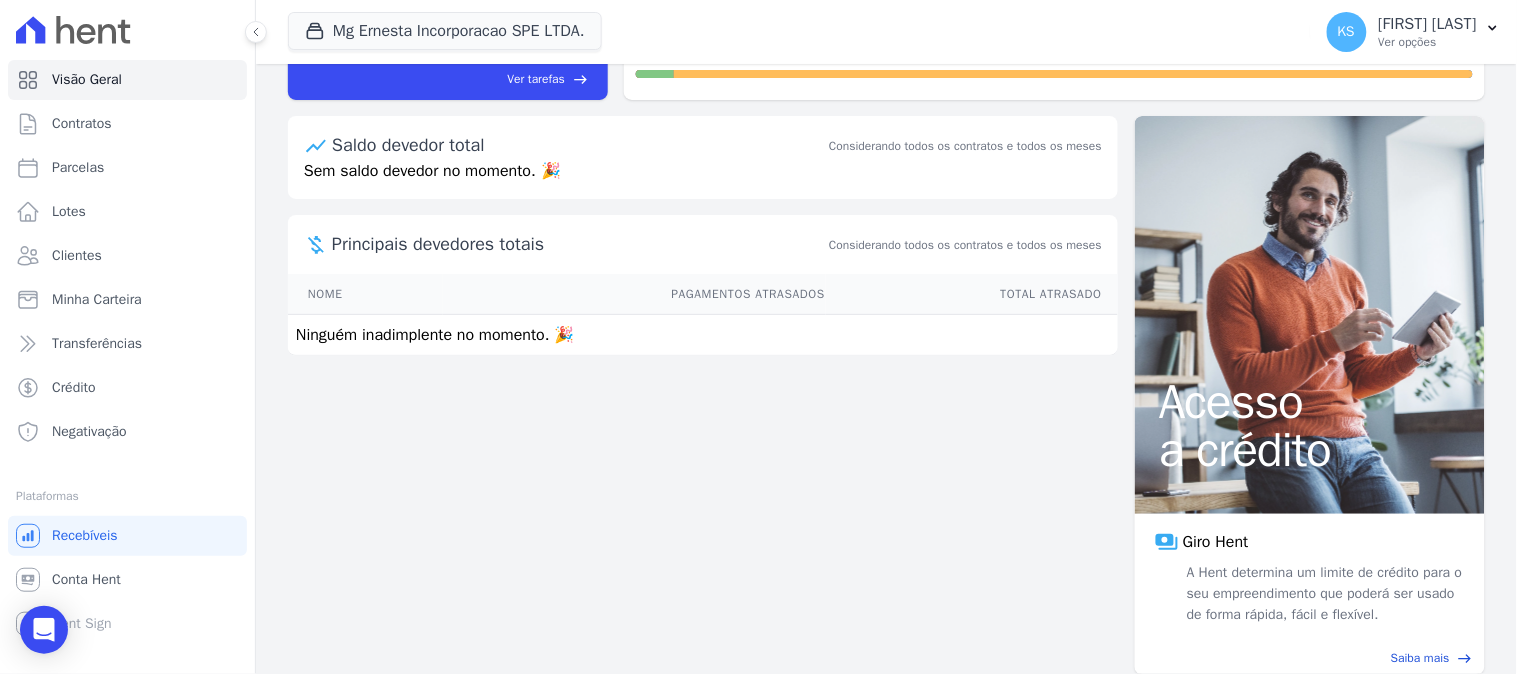 scroll, scrollTop: 0, scrollLeft: 0, axis: both 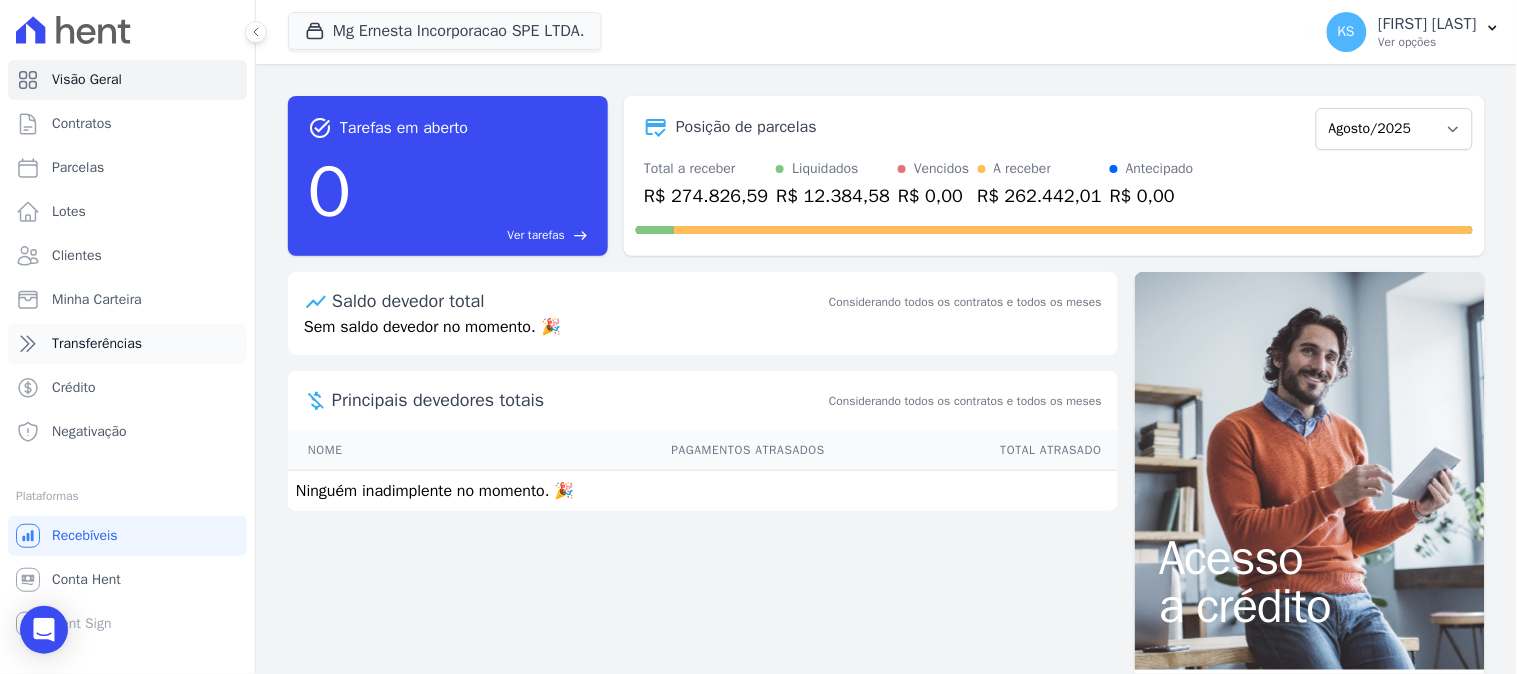 click on "Transferências" at bounding box center (97, 344) 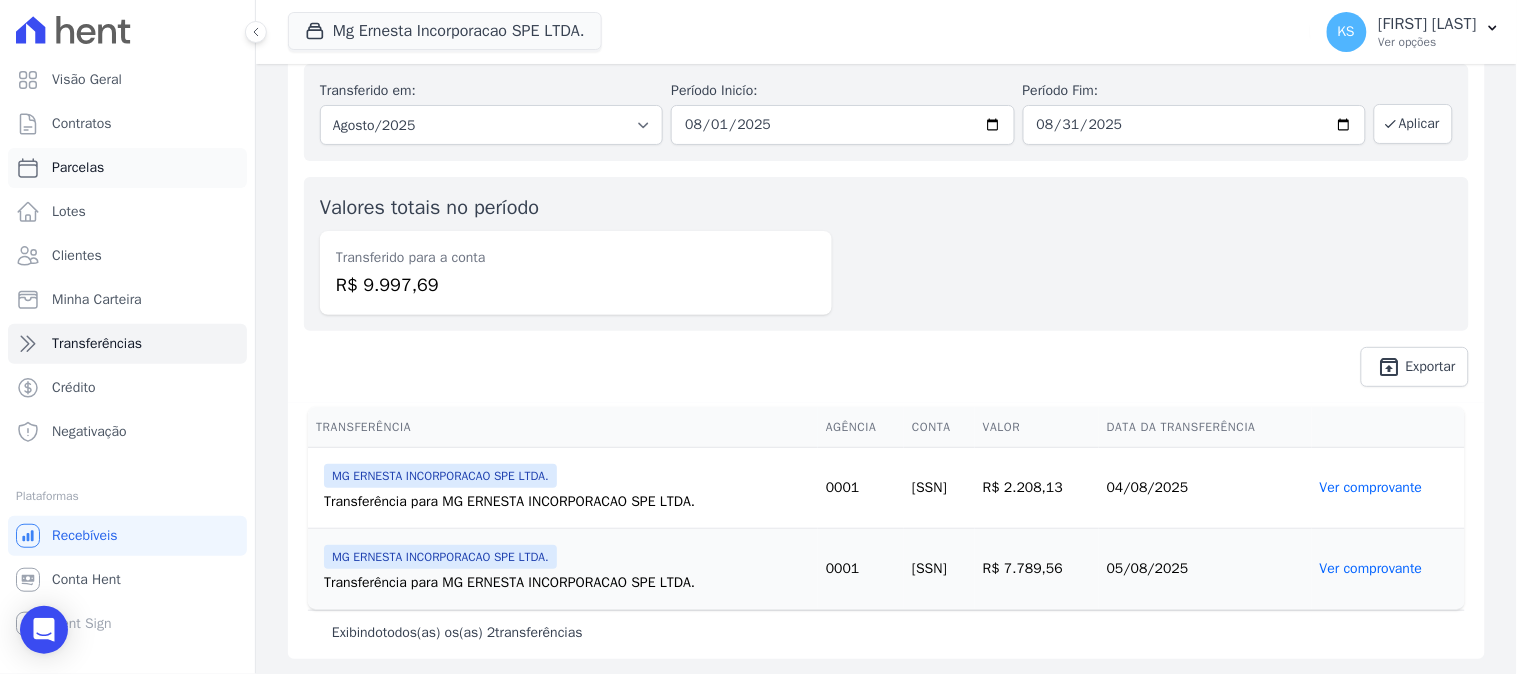 scroll, scrollTop: 0, scrollLeft: 0, axis: both 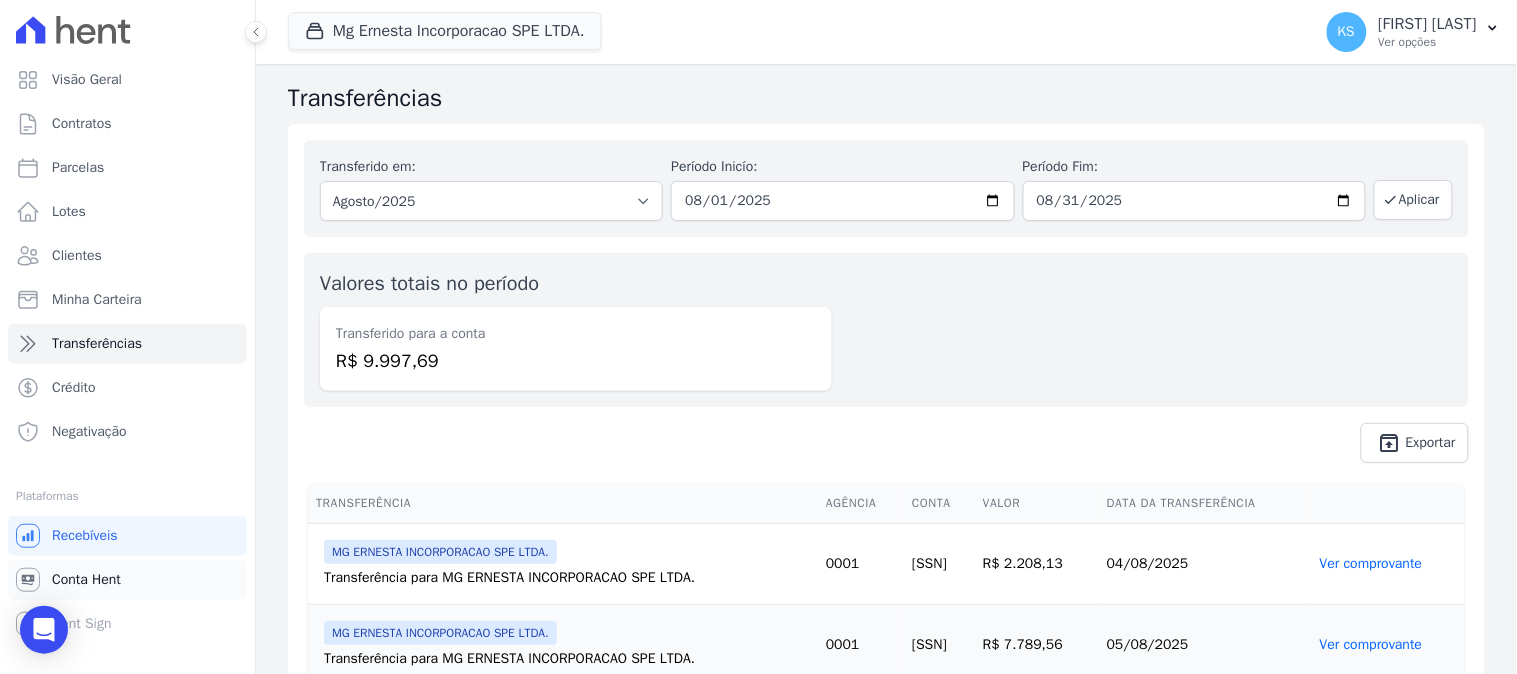 click on "Conta Hent" at bounding box center (86, 580) 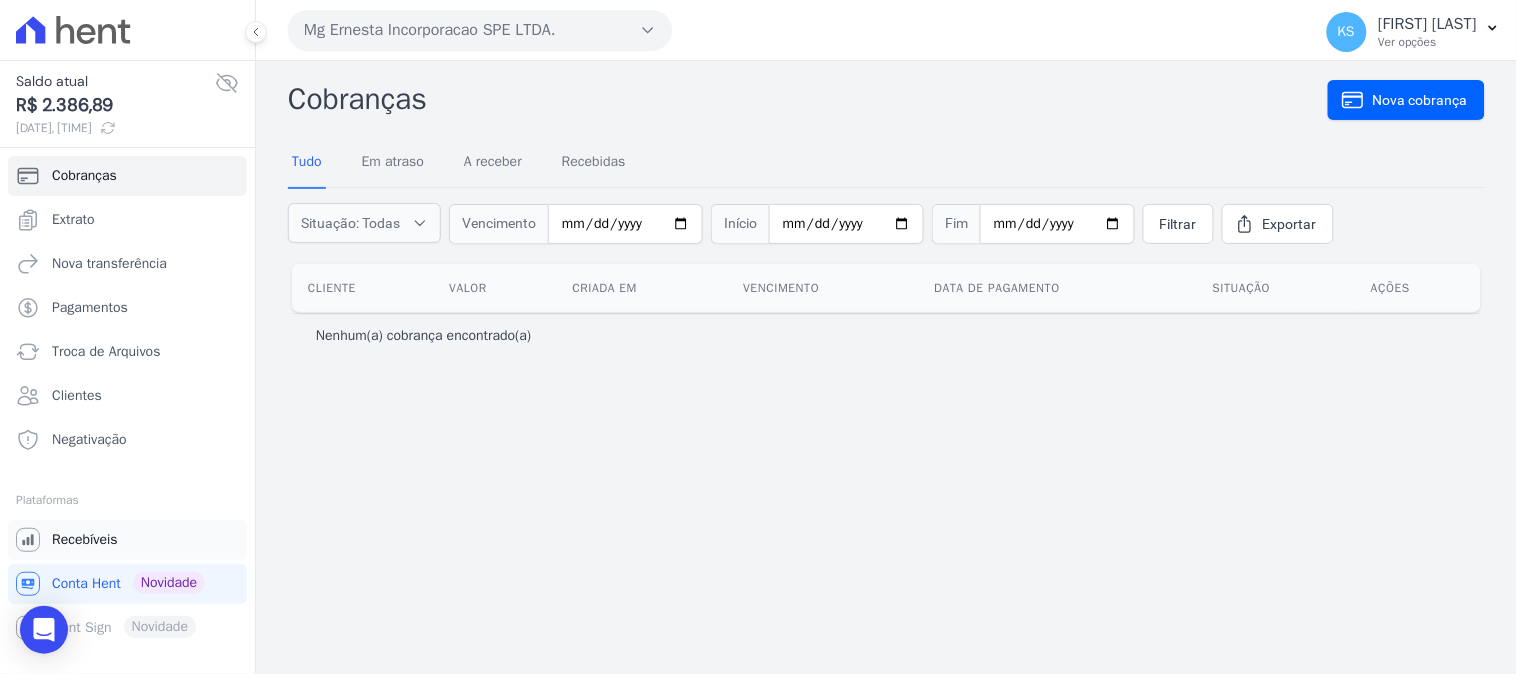 click on "Recebíveis" at bounding box center (85, 540) 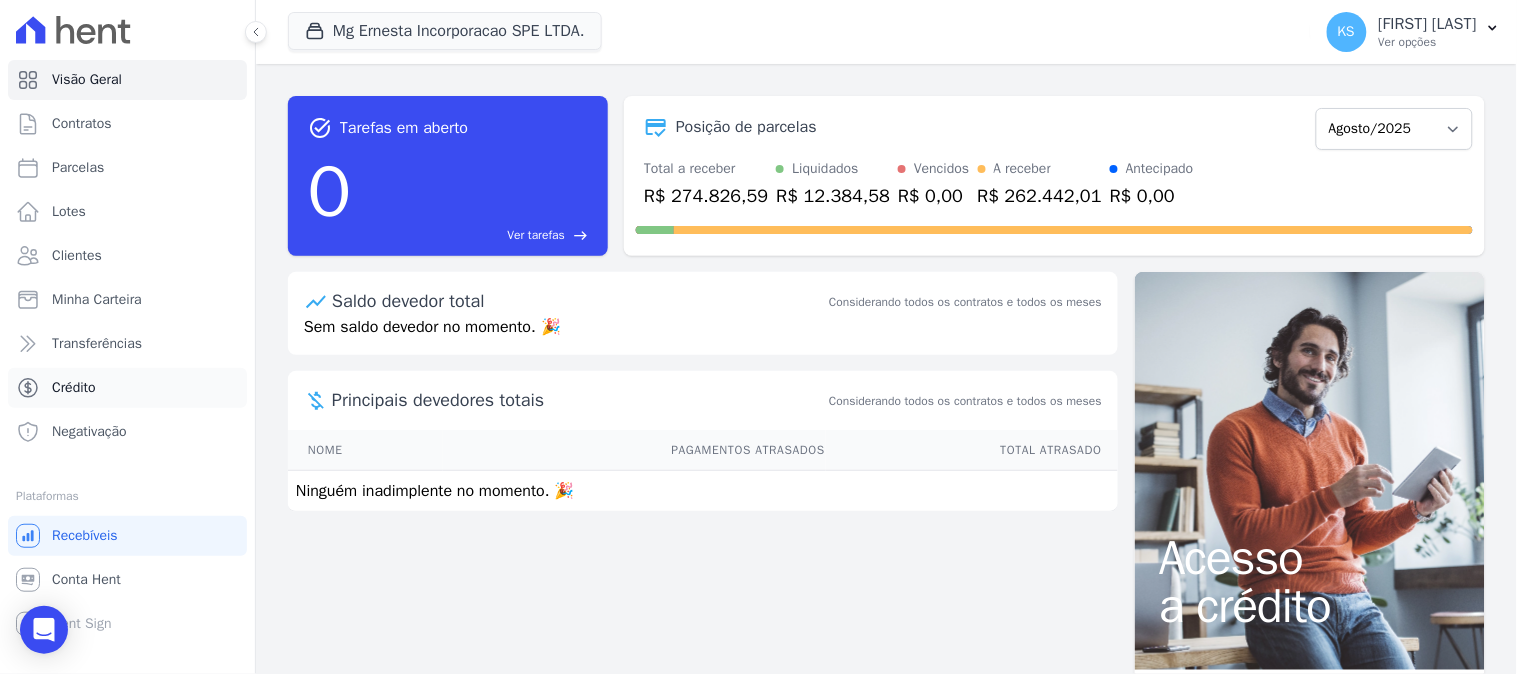 click on "Crédito" at bounding box center (74, 388) 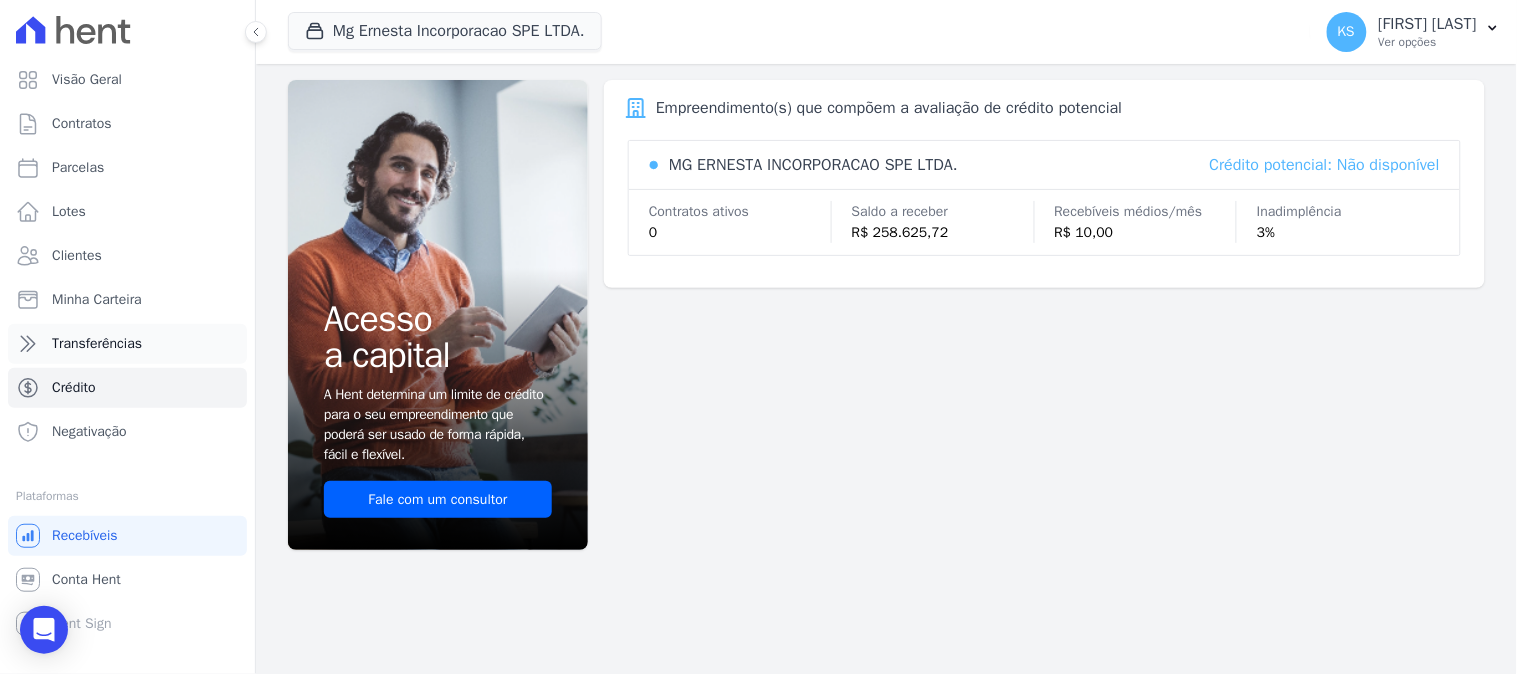 click on "Transferências" at bounding box center [97, 344] 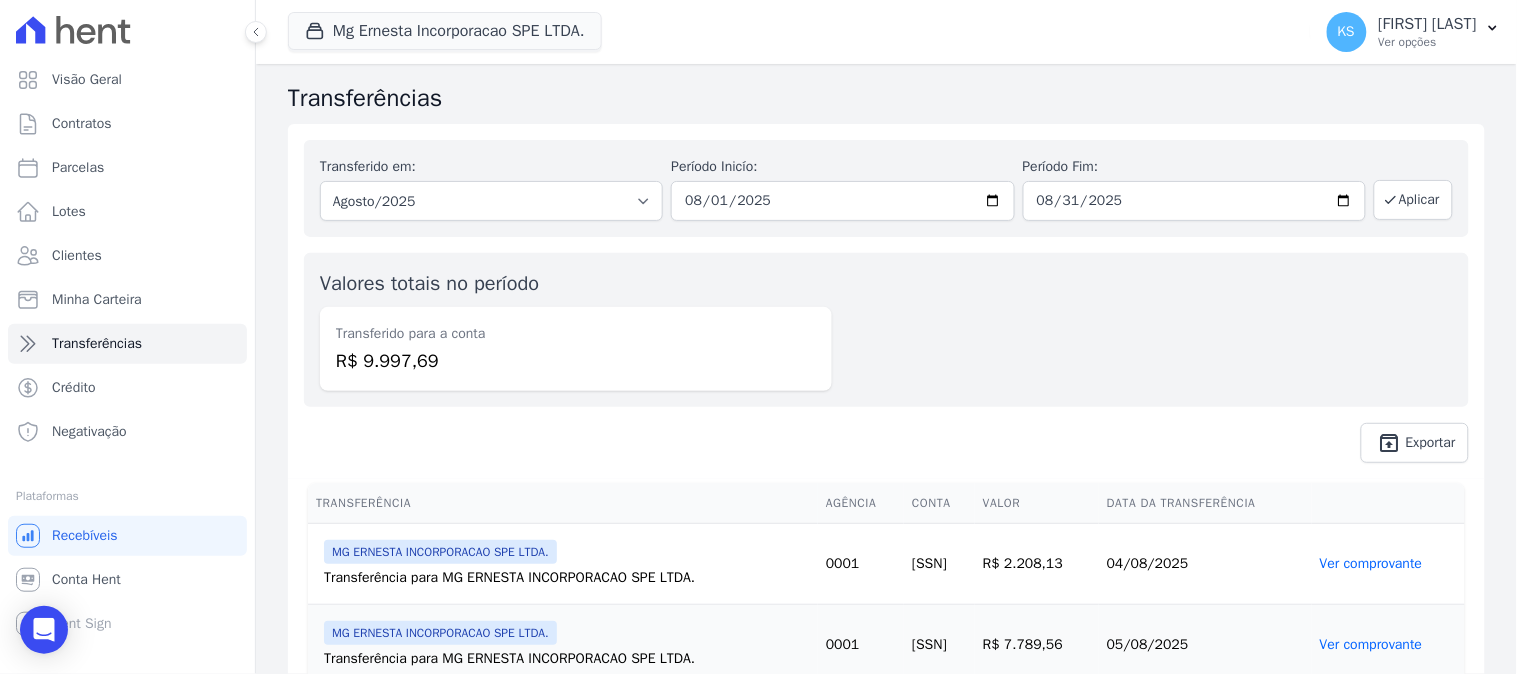 scroll, scrollTop: 76, scrollLeft: 0, axis: vertical 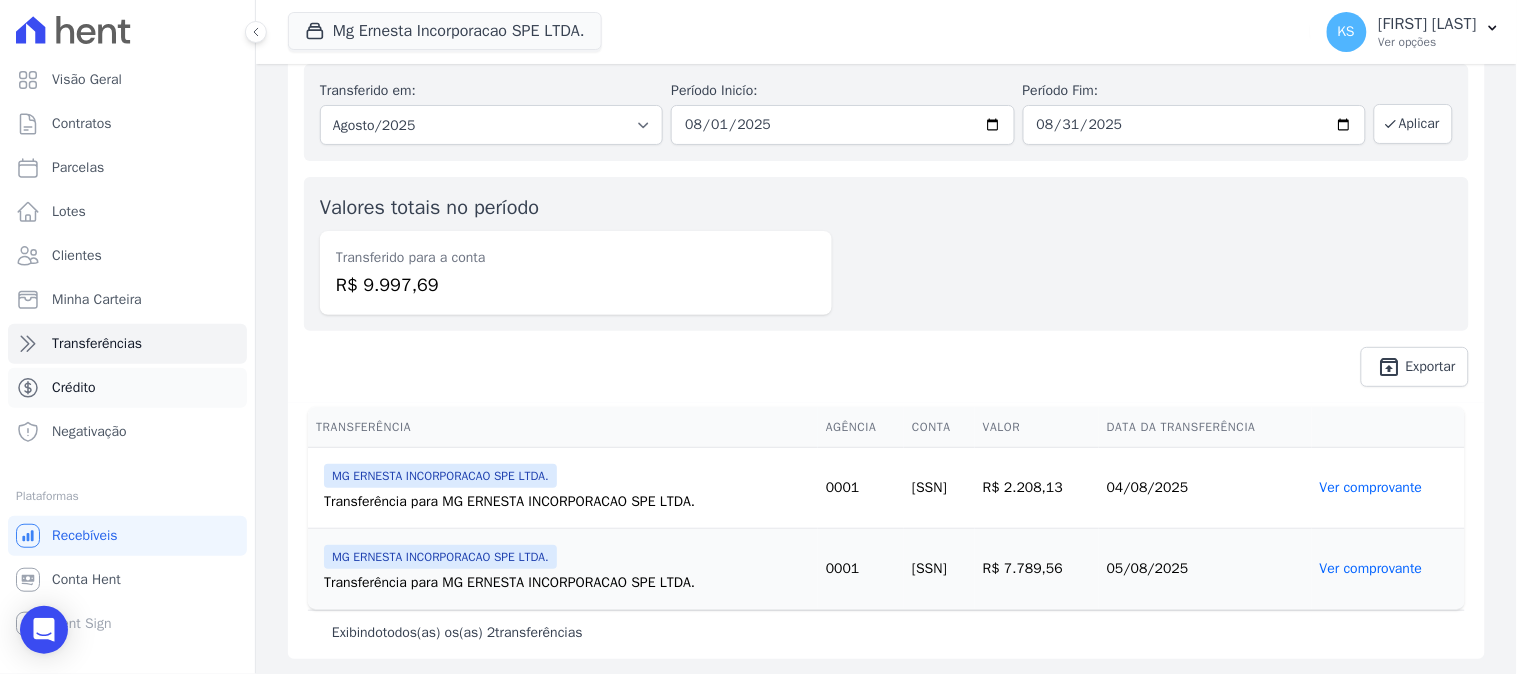 click on "Crédito" at bounding box center [74, 388] 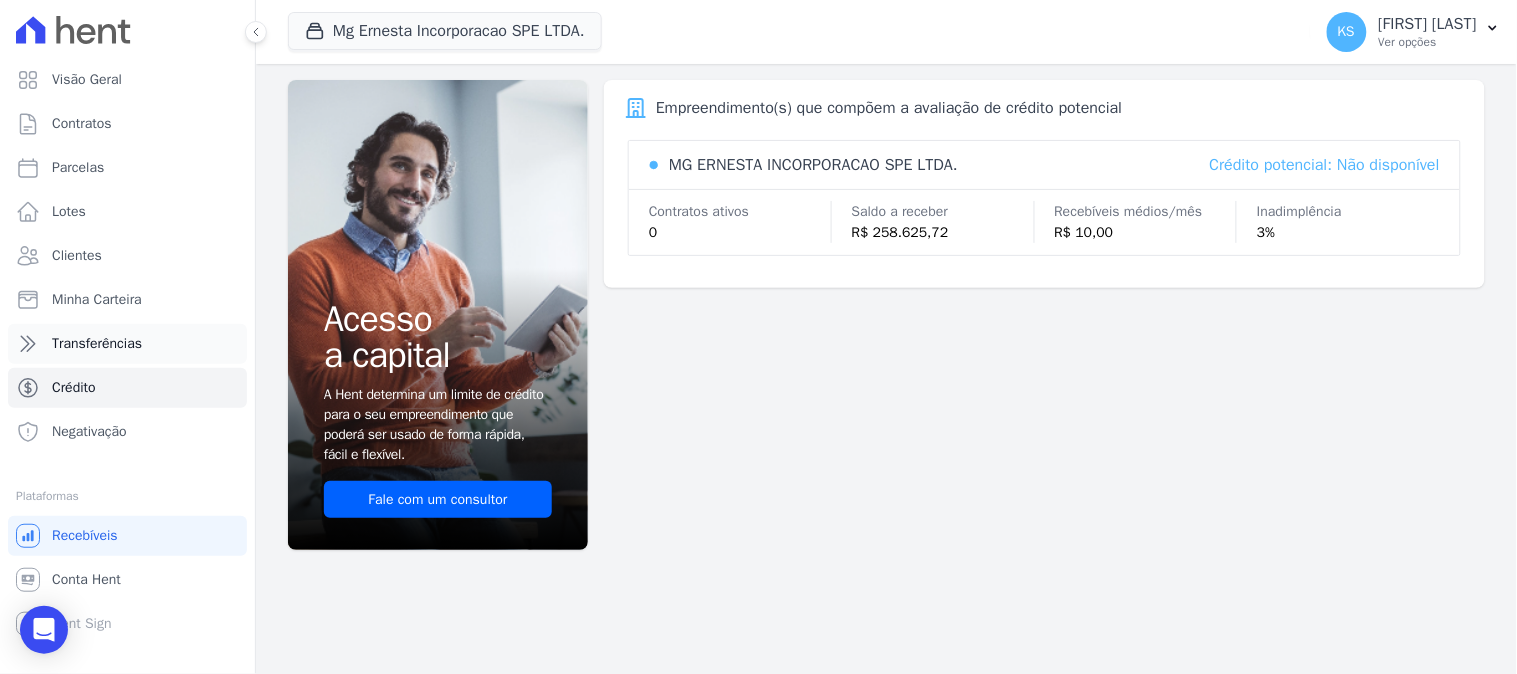 click on "Transferências" at bounding box center [97, 344] 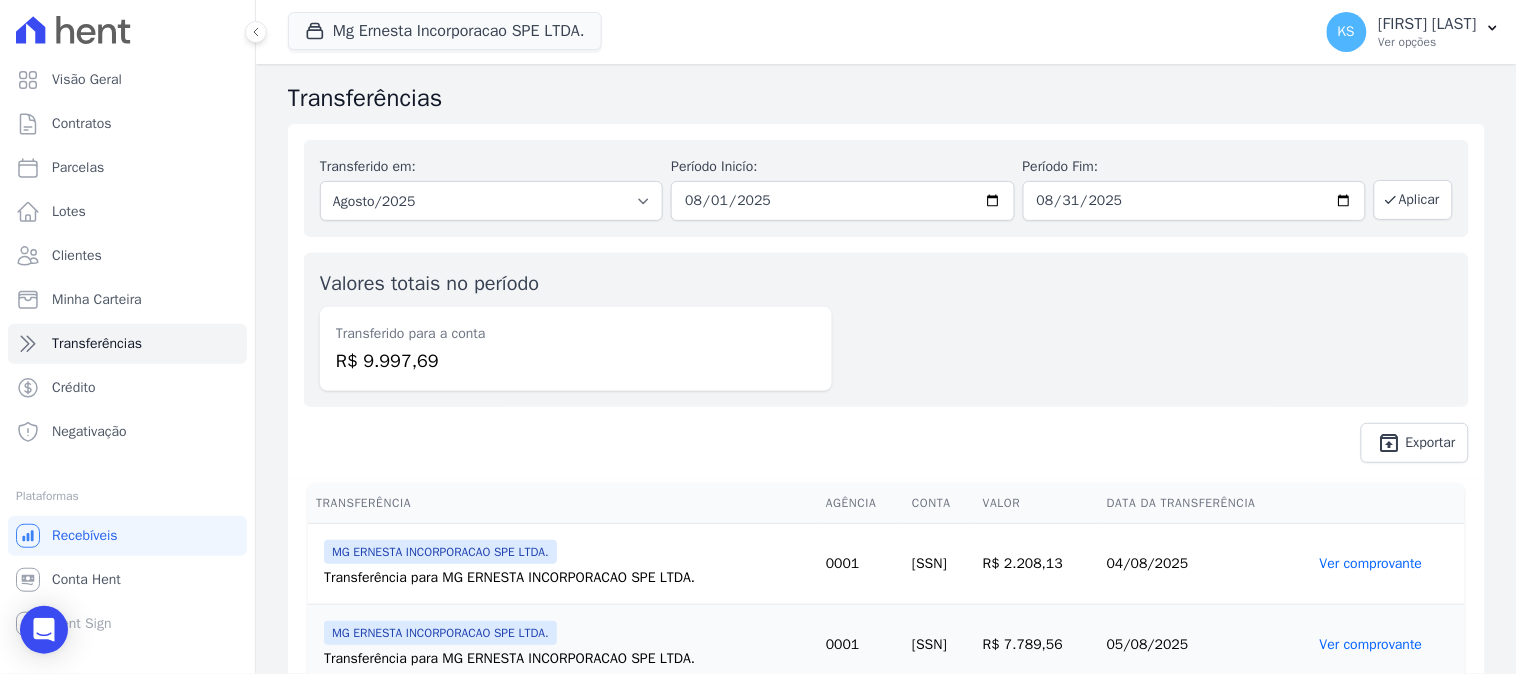 scroll, scrollTop: 76, scrollLeft: 0, axis: vertical 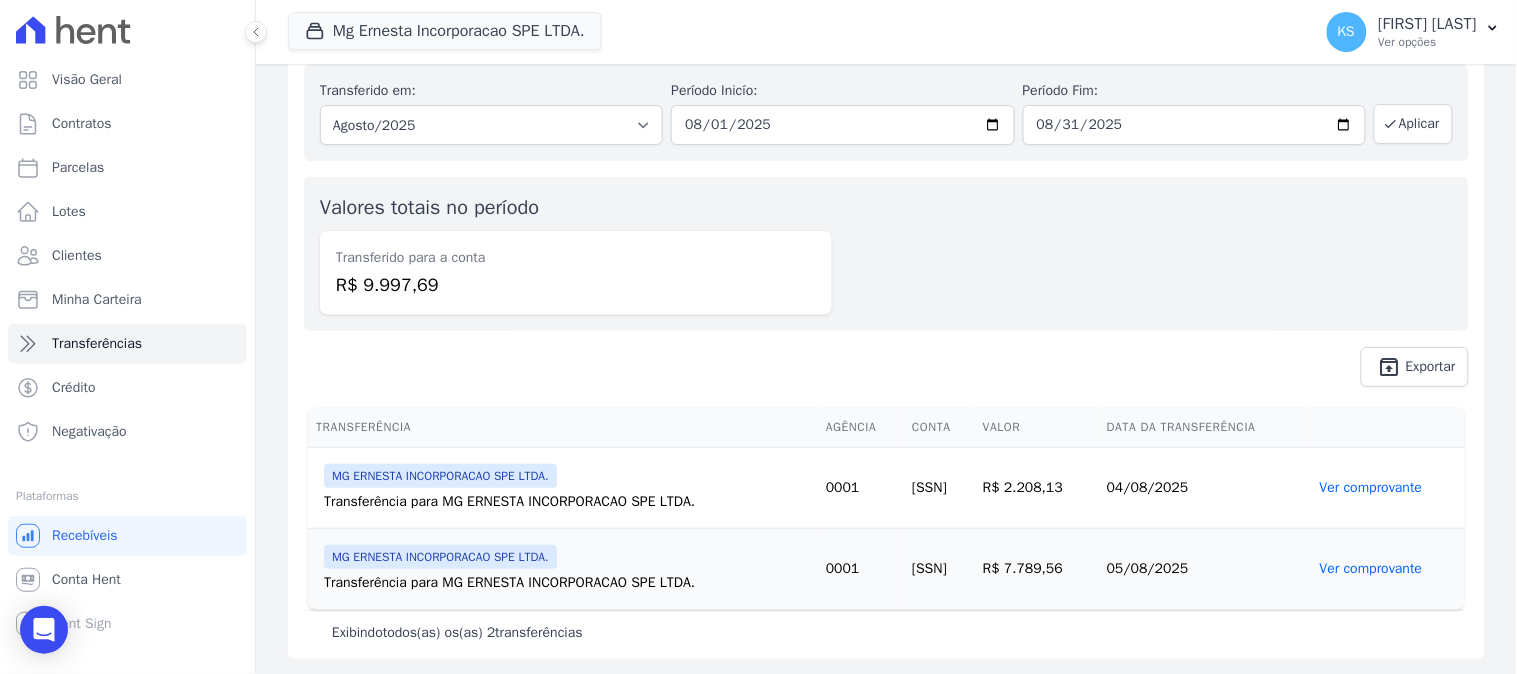 drag, startPoint x: 385, startPoint y: 335, endPoint x: 455, endPoint y: 336, distance: 70.00714 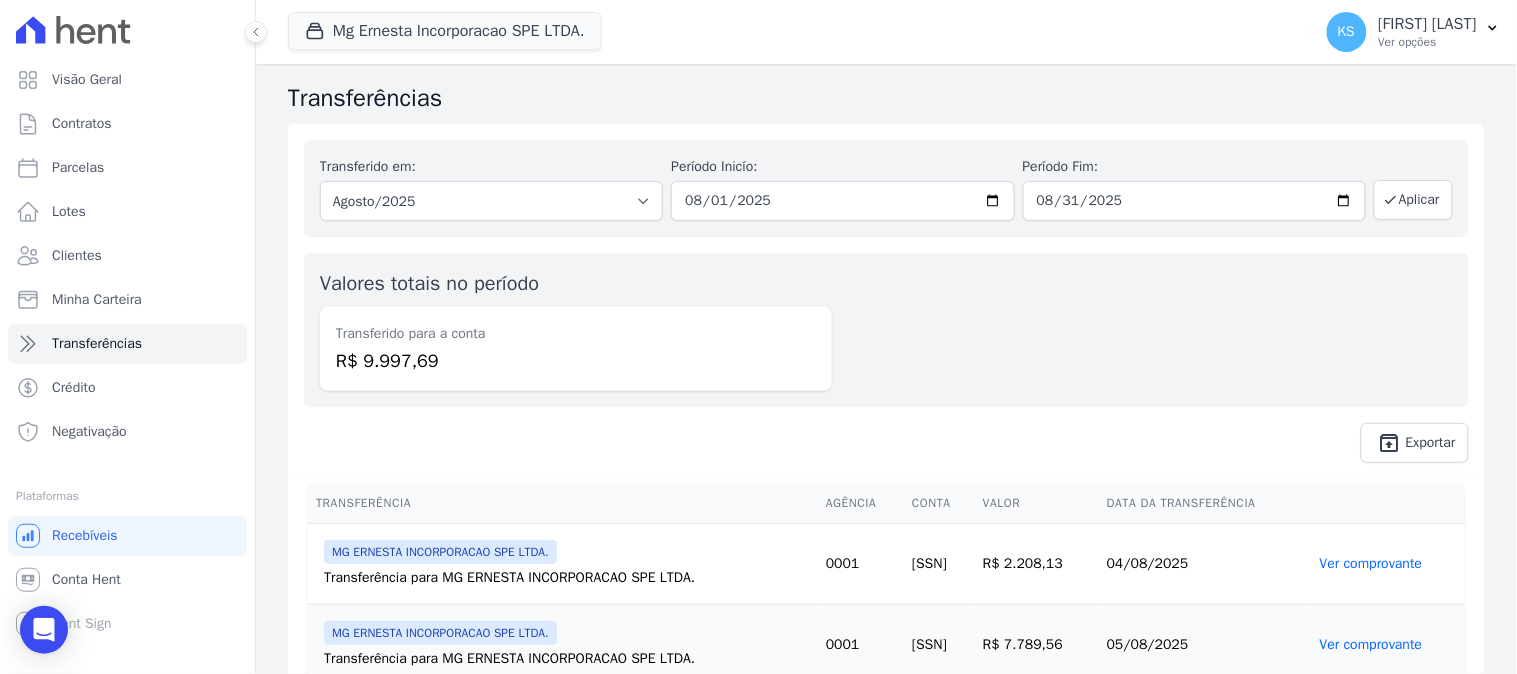 scroll, scrollTop: 76, scrollLeft: 0, axis: vertical 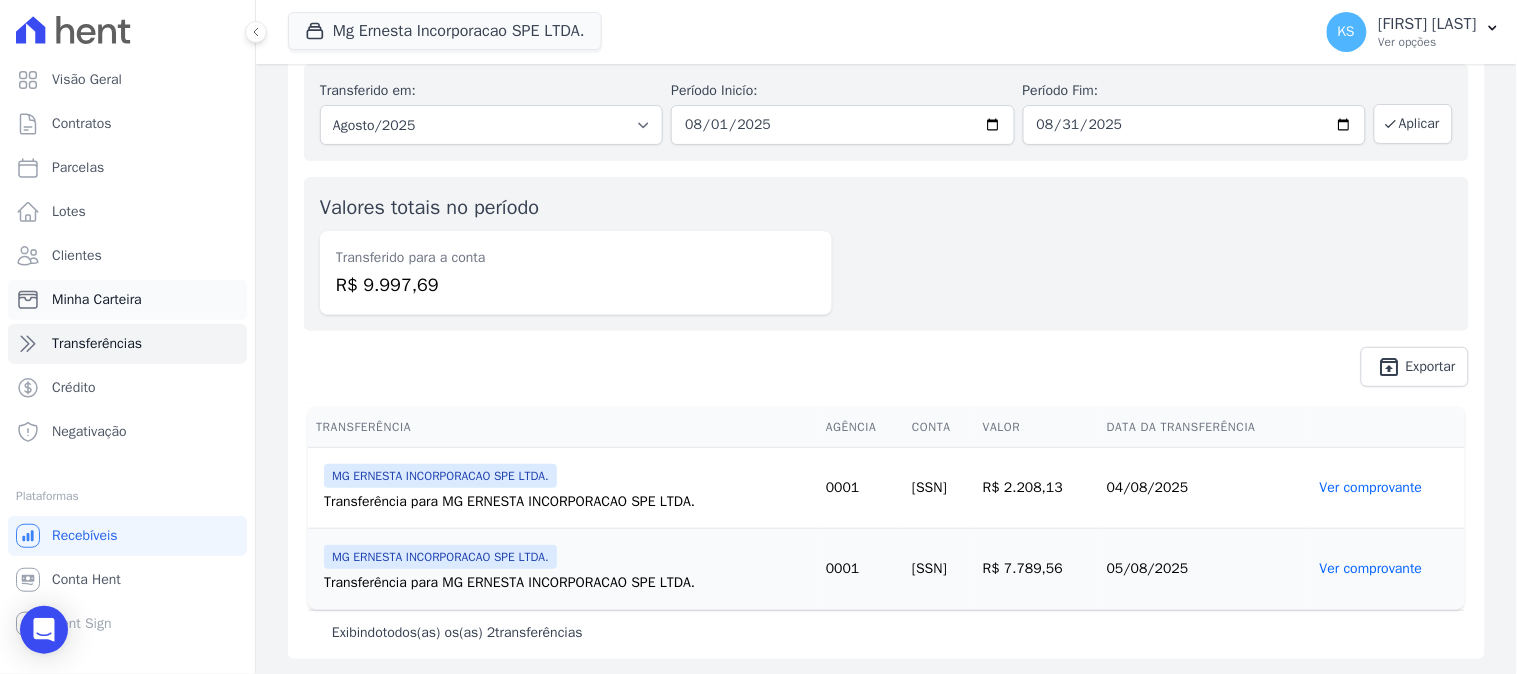 click on "Minha Carteira" at bounding box center [97, 300] 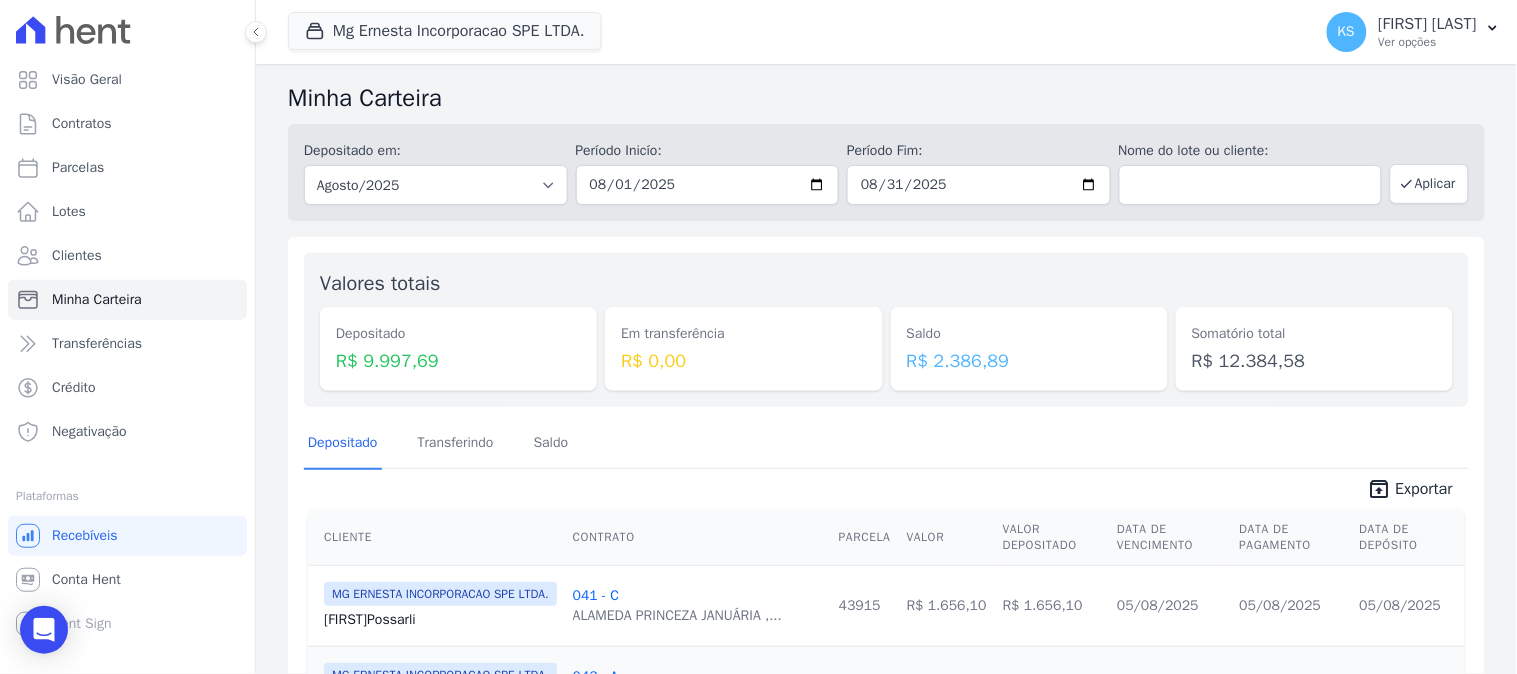 scroll, scrollTop: 222, scrollLeft: 0, axis: vertical 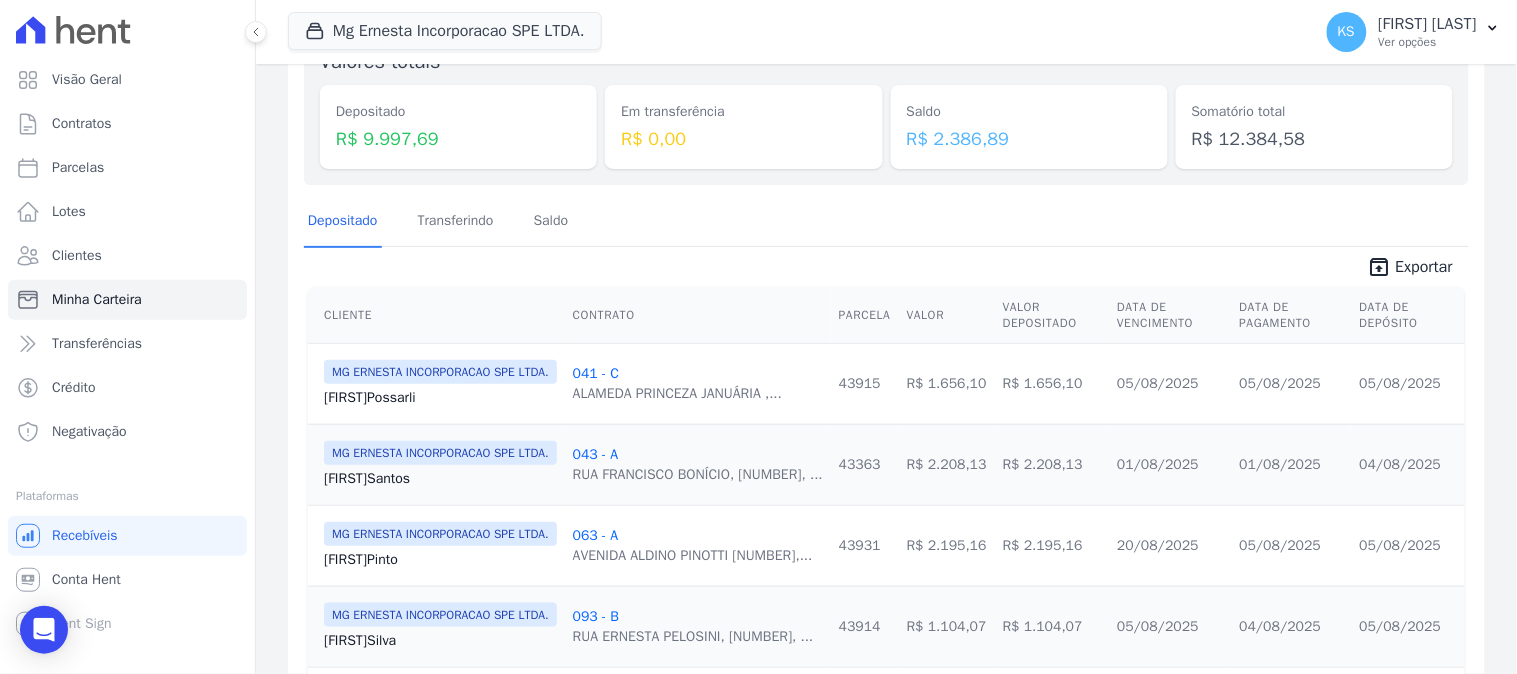 click on "Depositado" at bounding box center [458, 111] 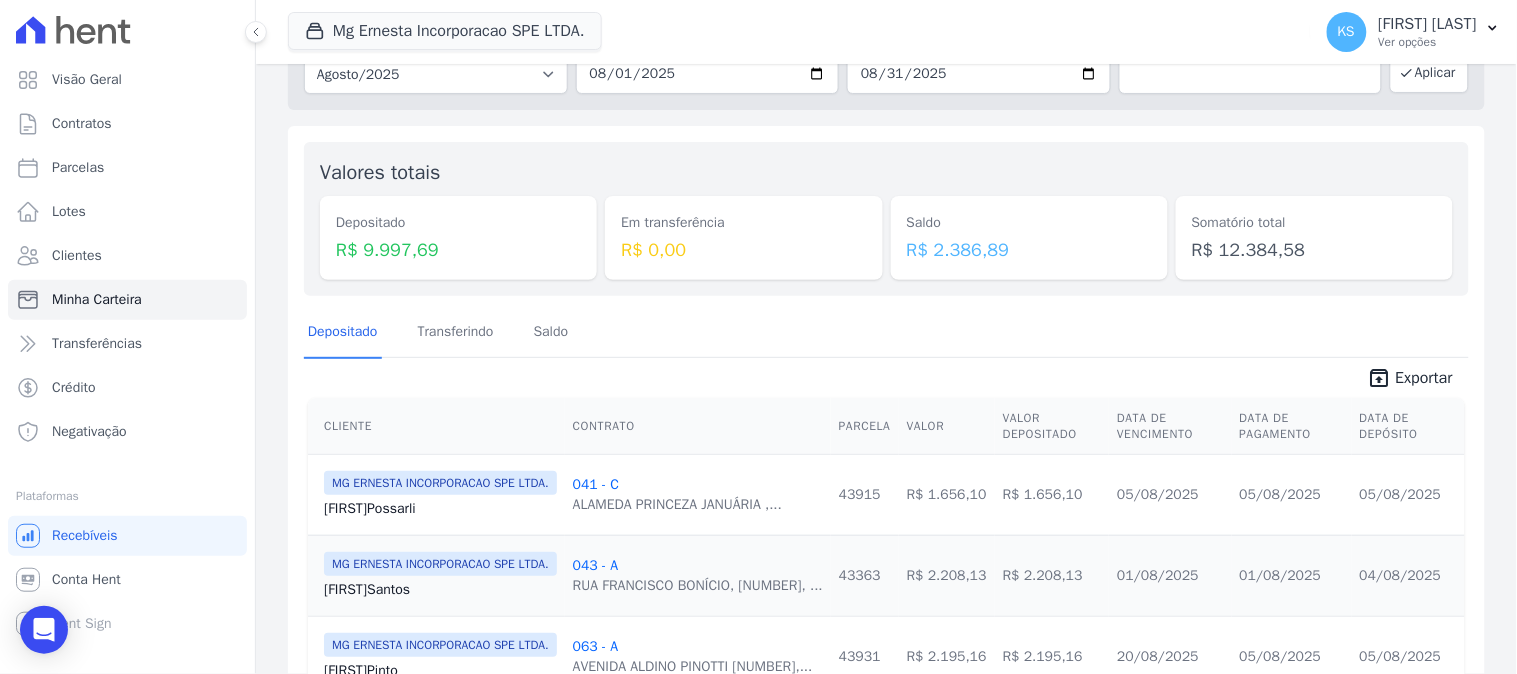 drag, startPoint x: 900, startPoint y: 226, endPoint x: 931, endPoint y: 226, distance: 31 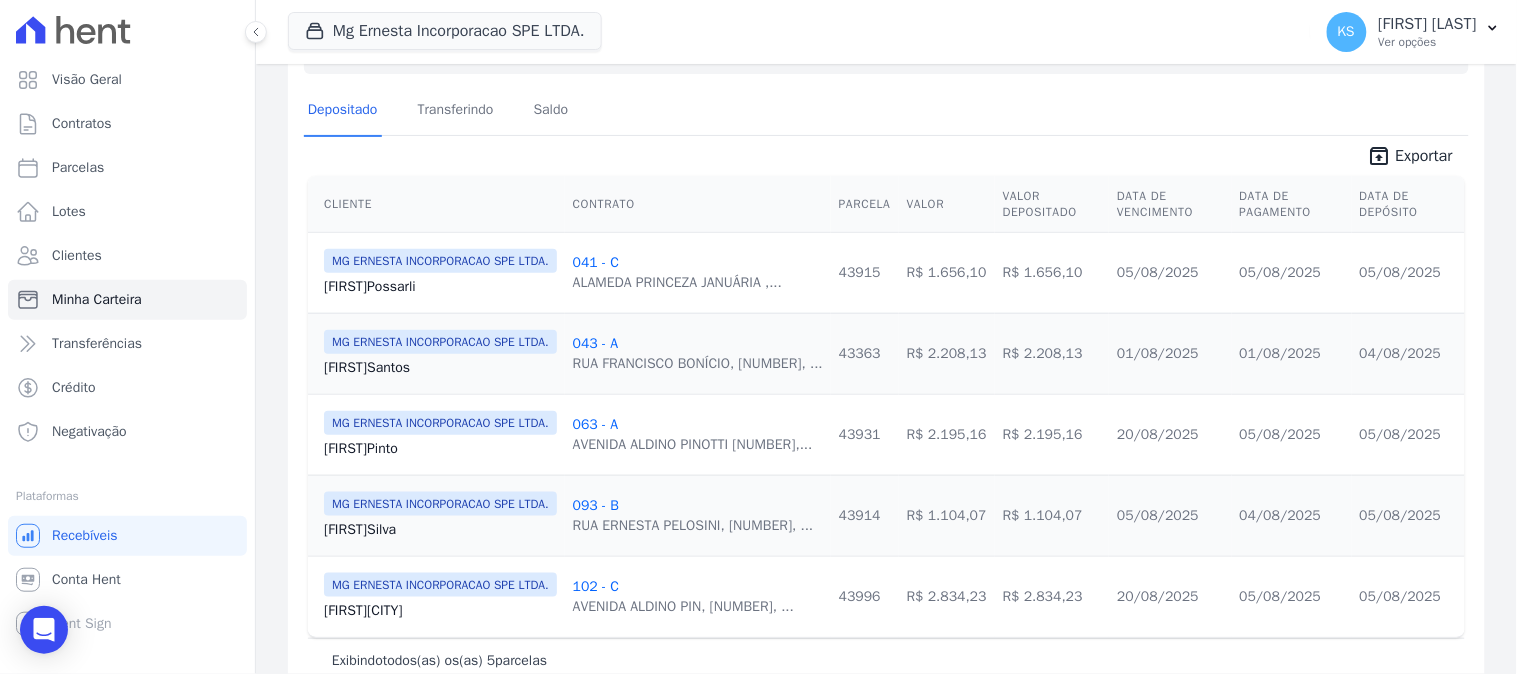 scroll, scrollTop: 0, scrollLeft: 0, axis: both 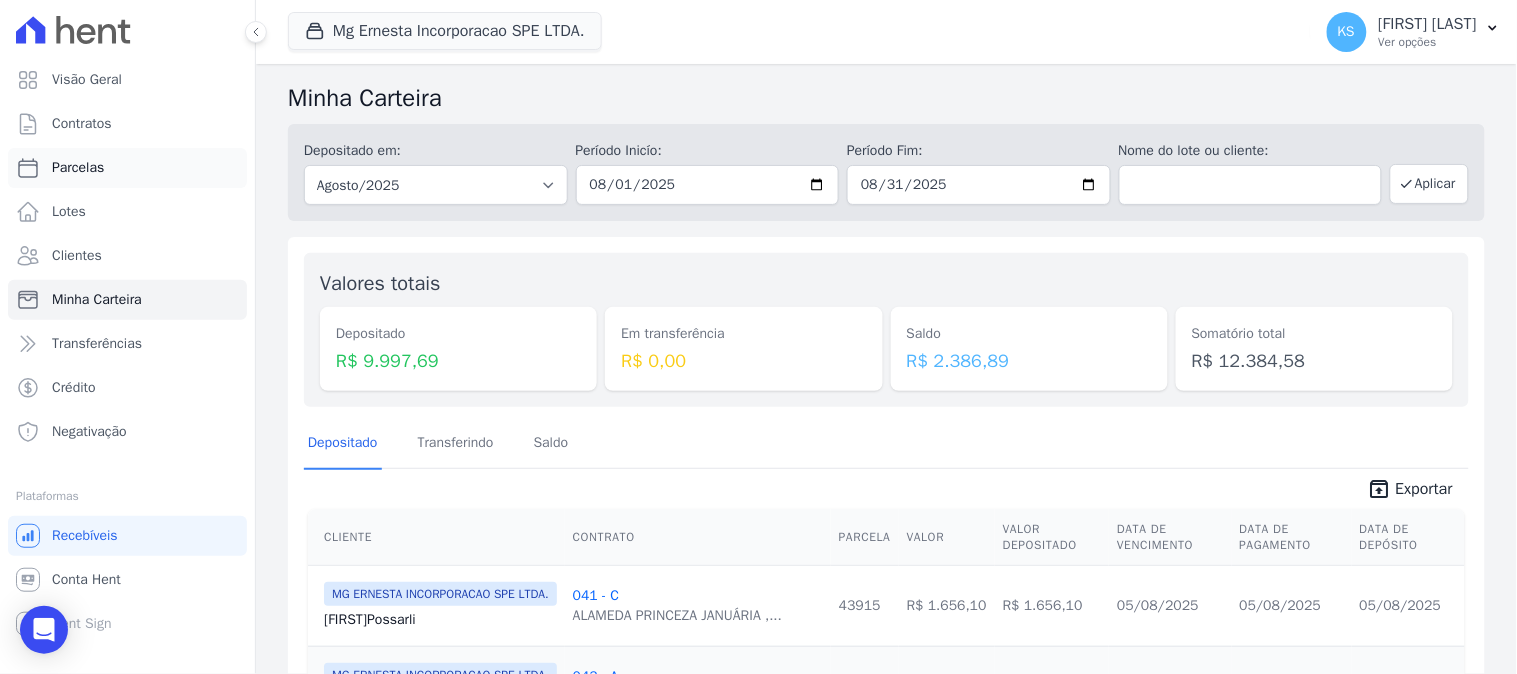 click on "Parcelas" at bounding box center [78, 168] 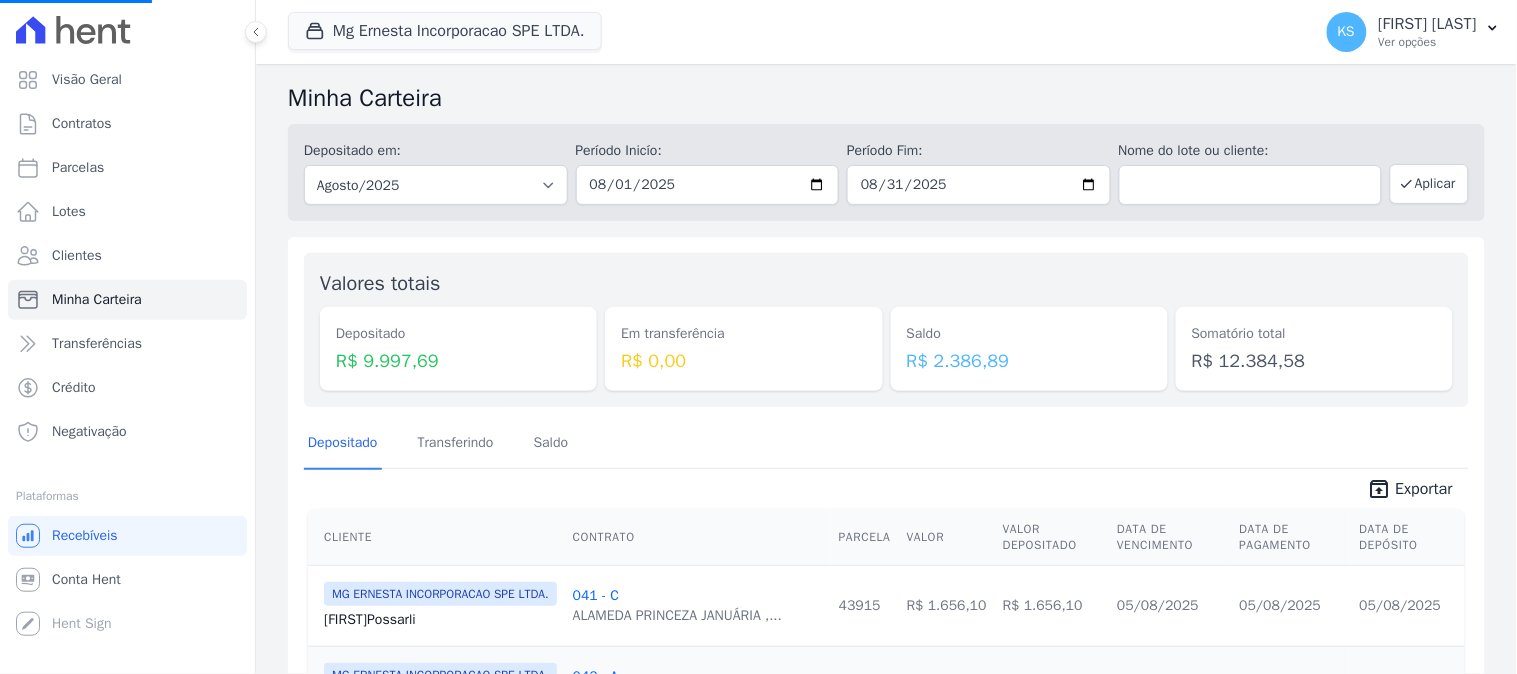 select 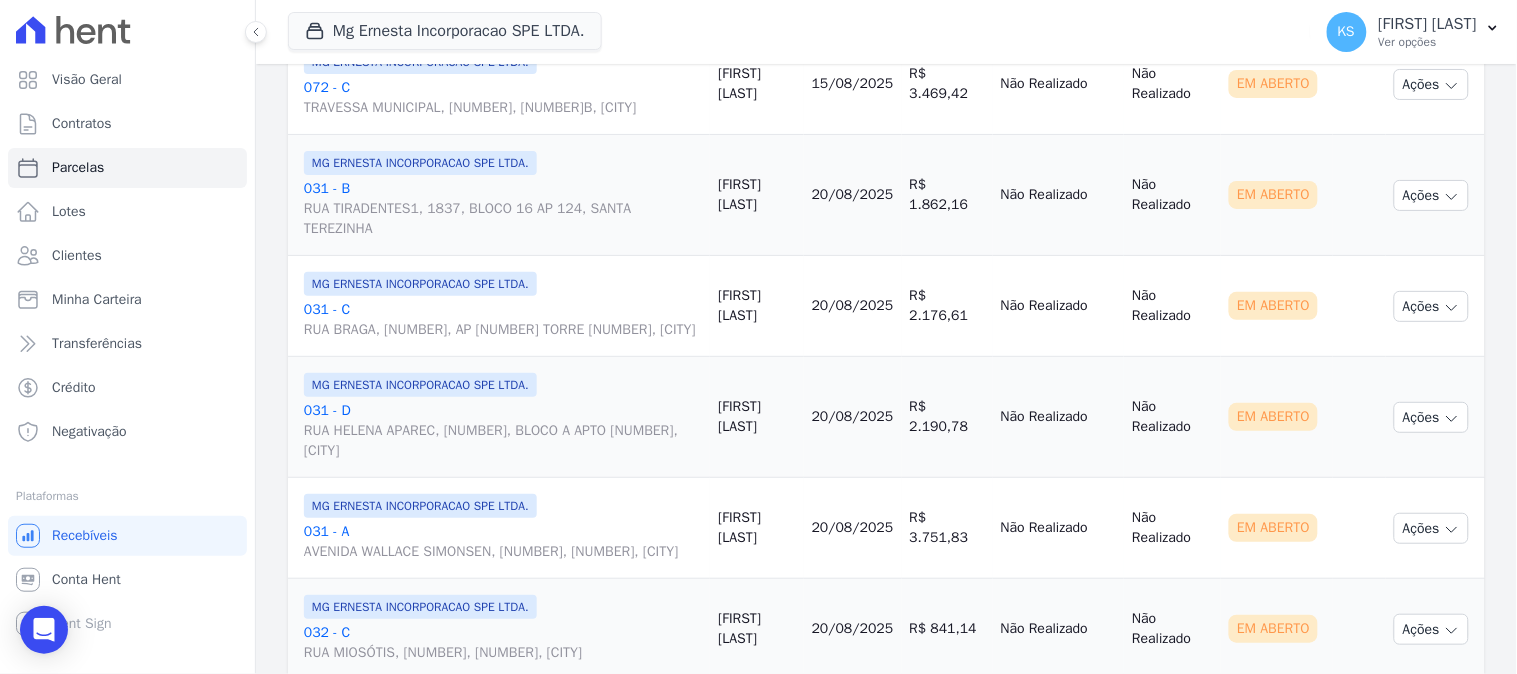 scroll, scrollTop: 2444, scrollLeft: 0, axis: vertical 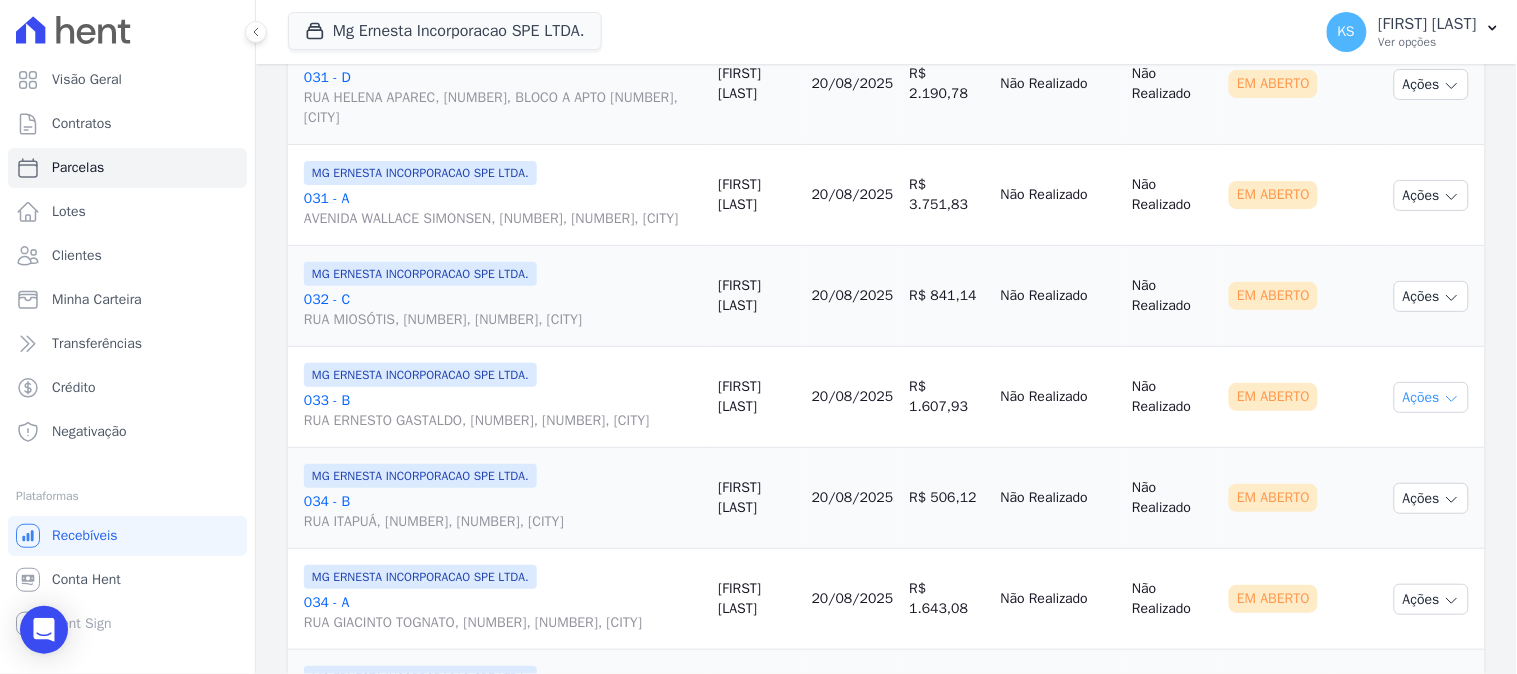 click on "Ações" at bounding box center (1431, 397) 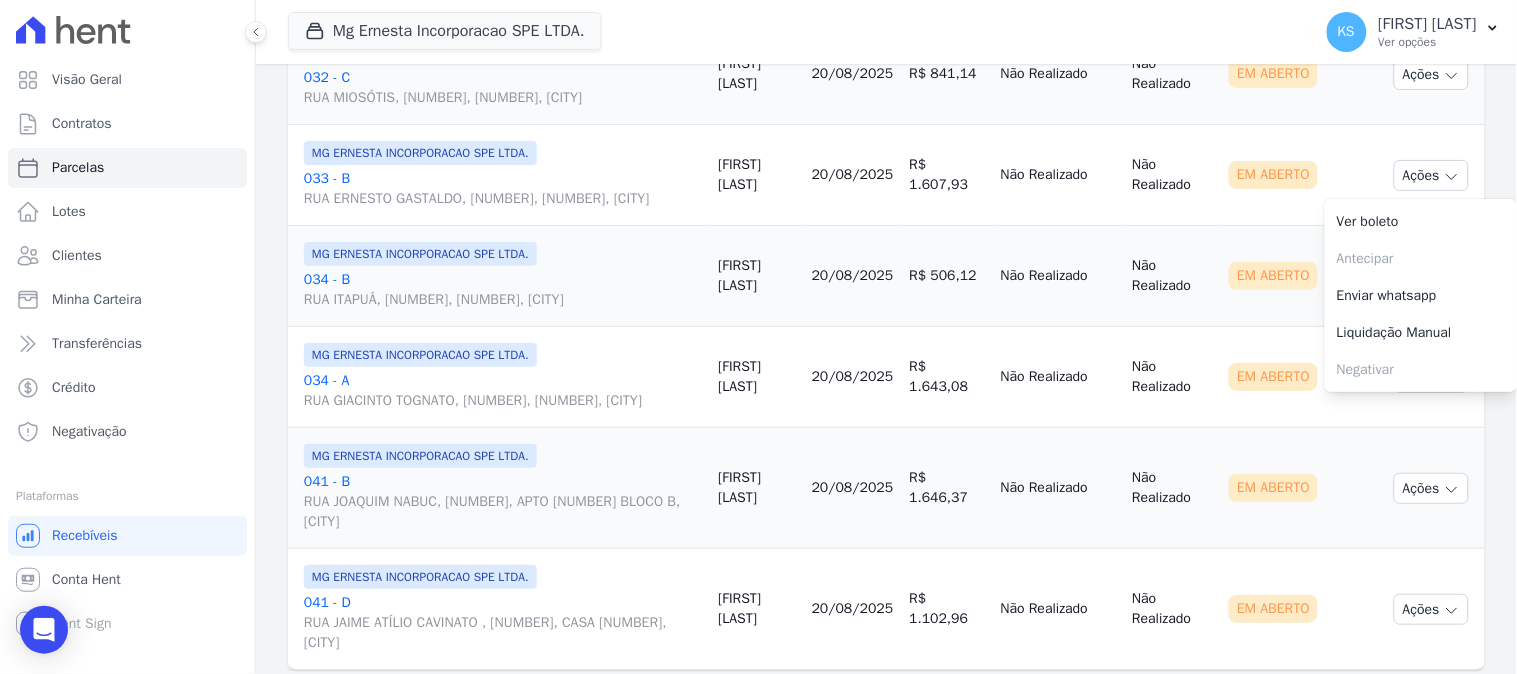 scroll, scrollTop: 2333, scrollLeft: 0, axis: vertical 